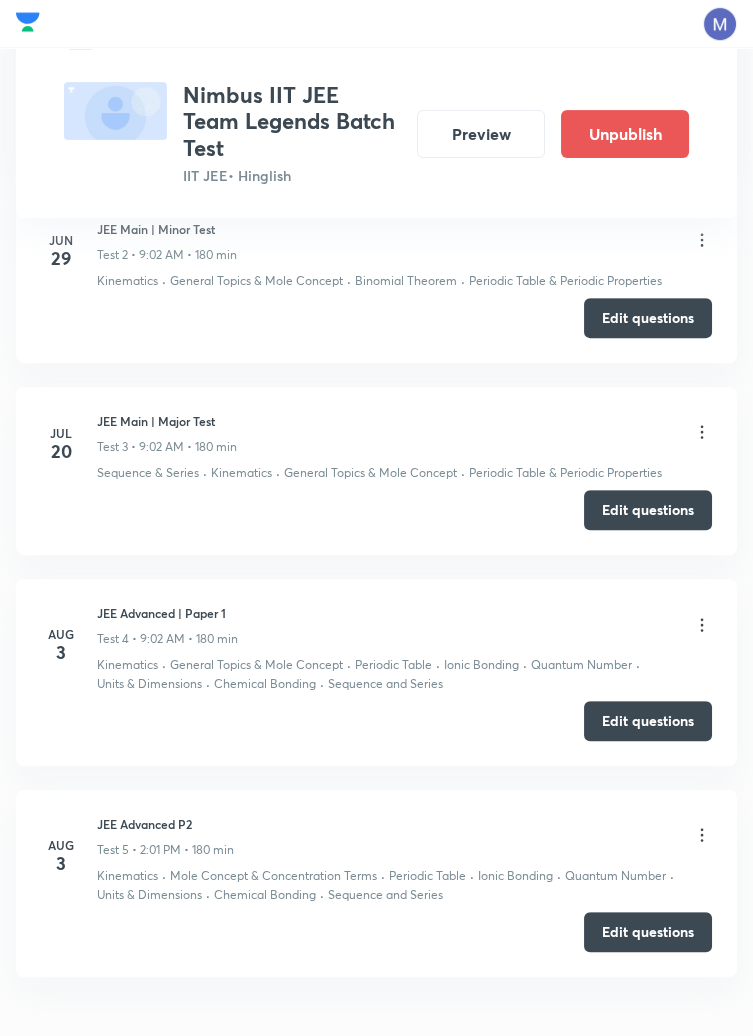 scroll, scrollTop: 1306, scrollLeft: 0, axis: vertical 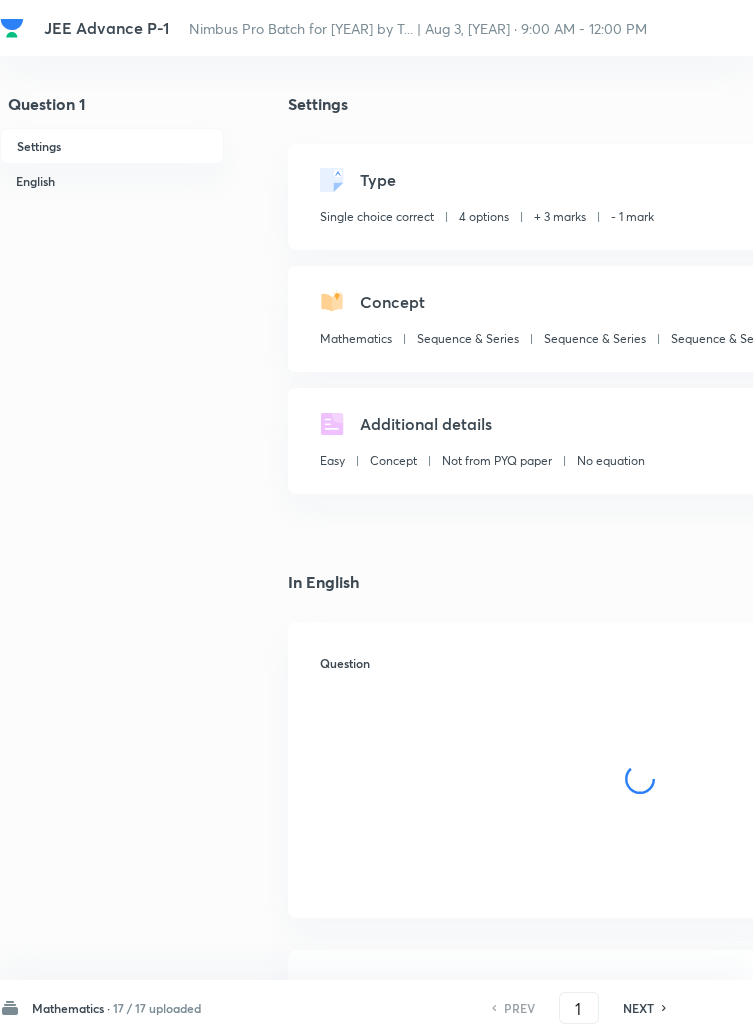 checkbox on "true" 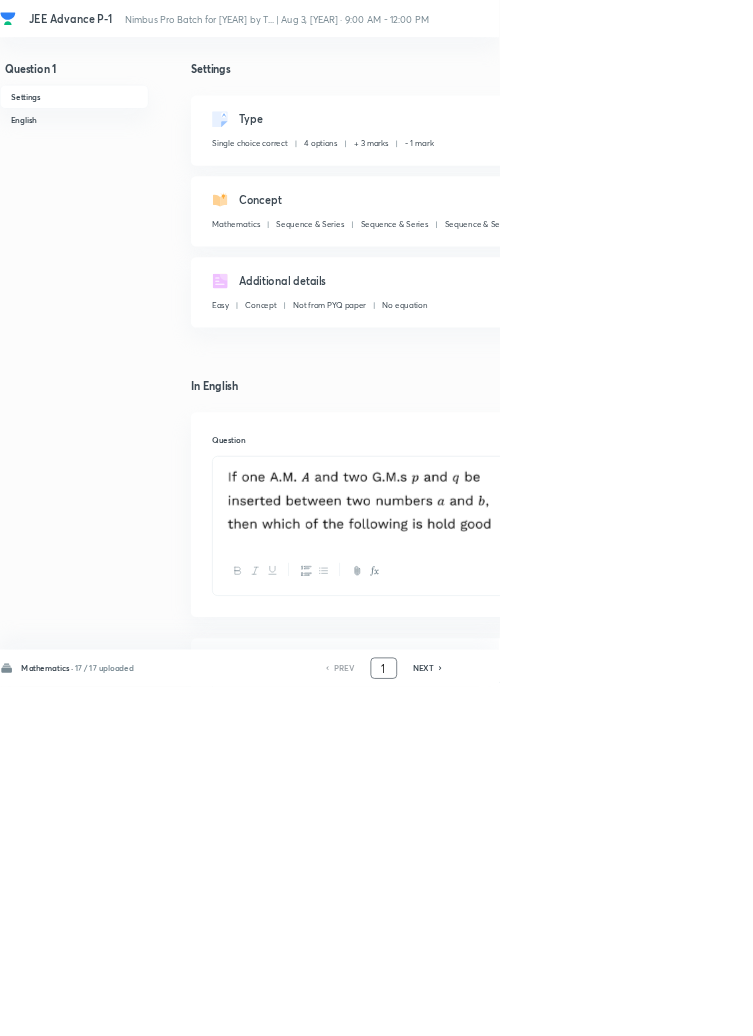 click on "1" at bounding box center [579, 1008] 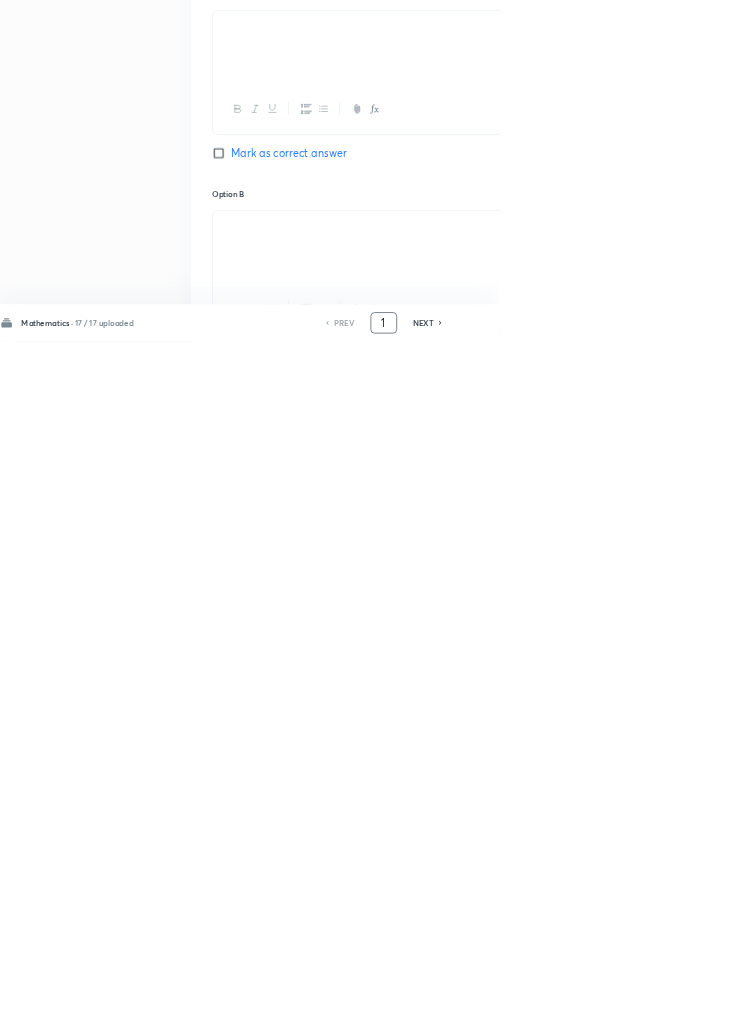 scroll, scrollTop: 950, scrollLeft: 0, axis: vertical 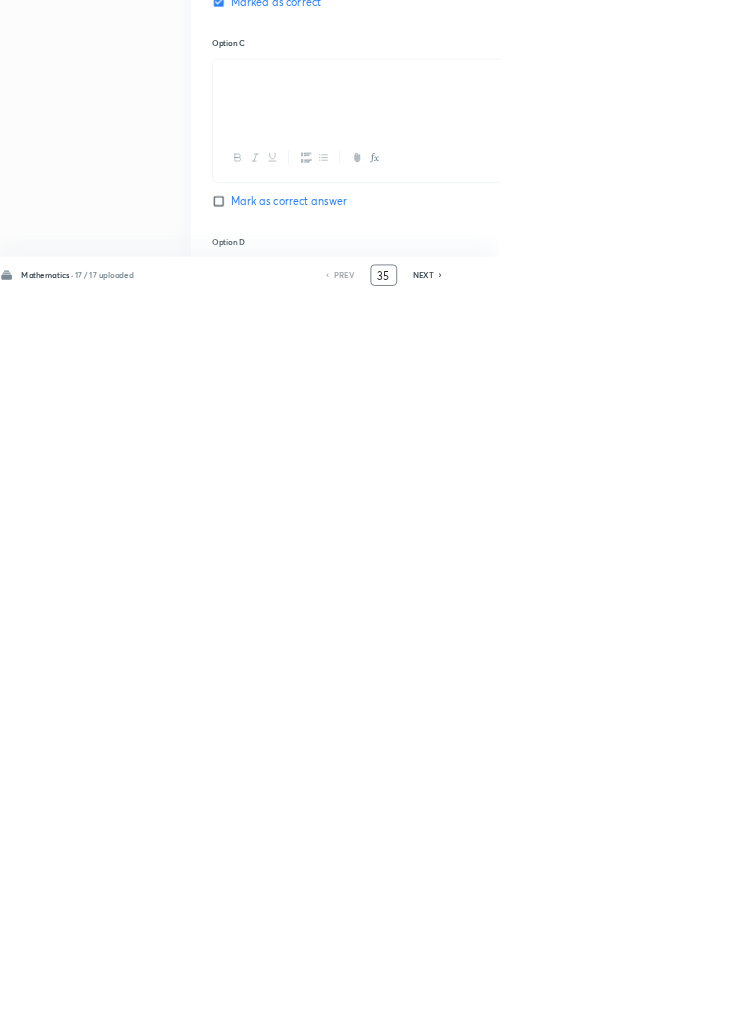 type on "35" 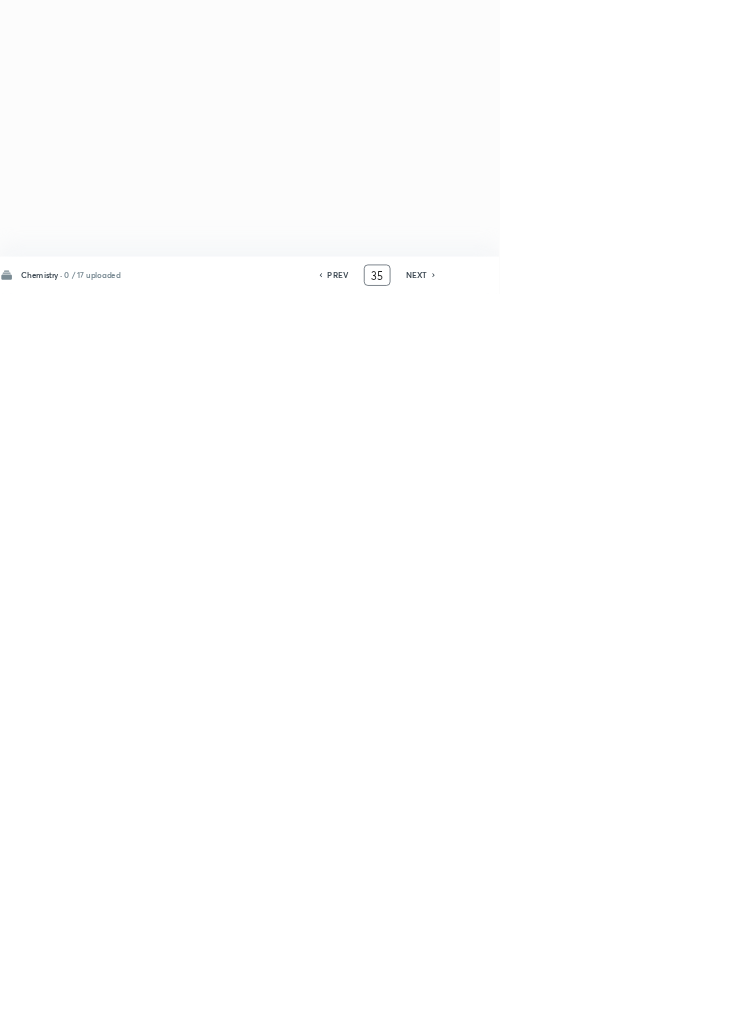 scroll, scrollTop: 0, scrollLeft: 0, axis: both 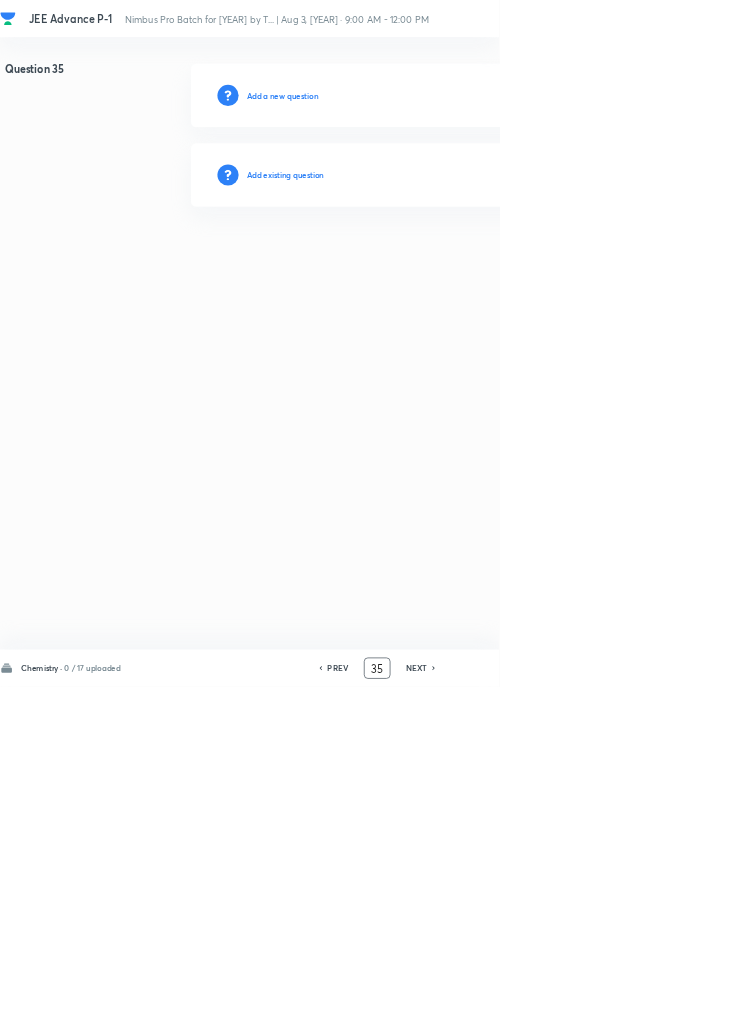 click on "Add existing question" at bounding box center (430, 264) 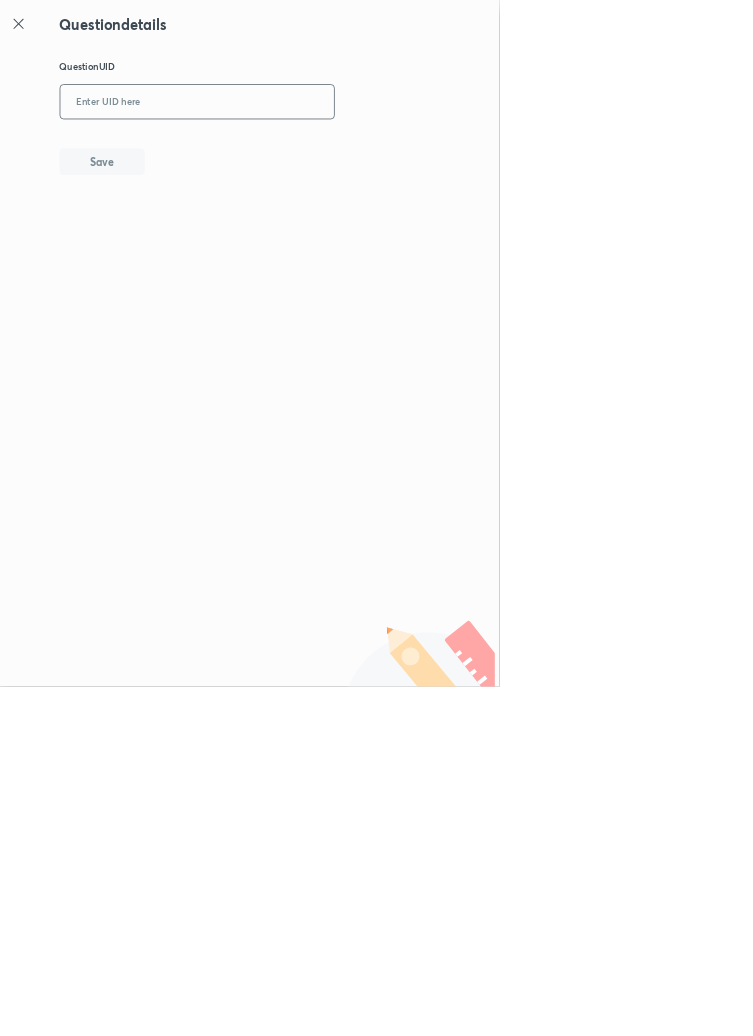 click at bounding box center (297, 154) 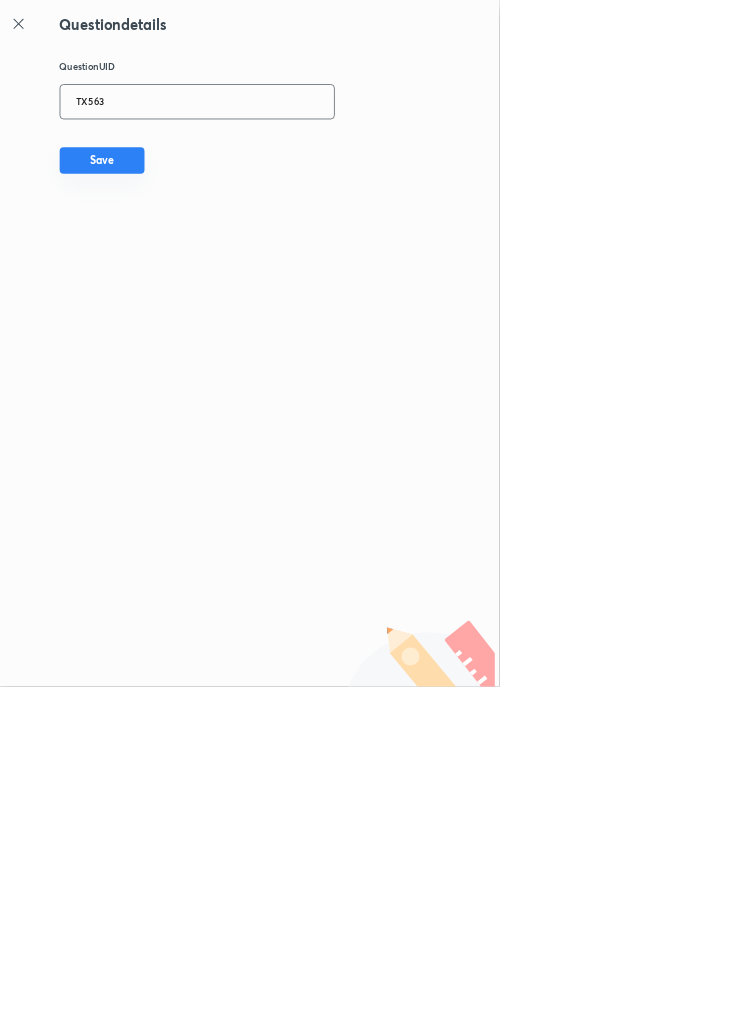type on "TX563" 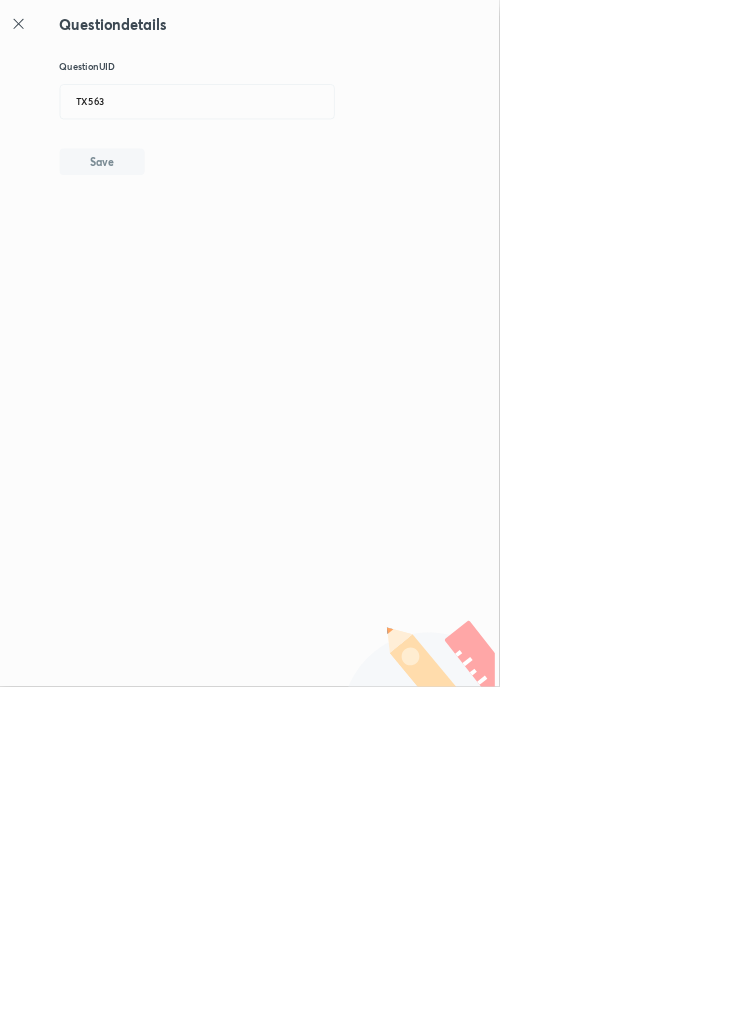 type 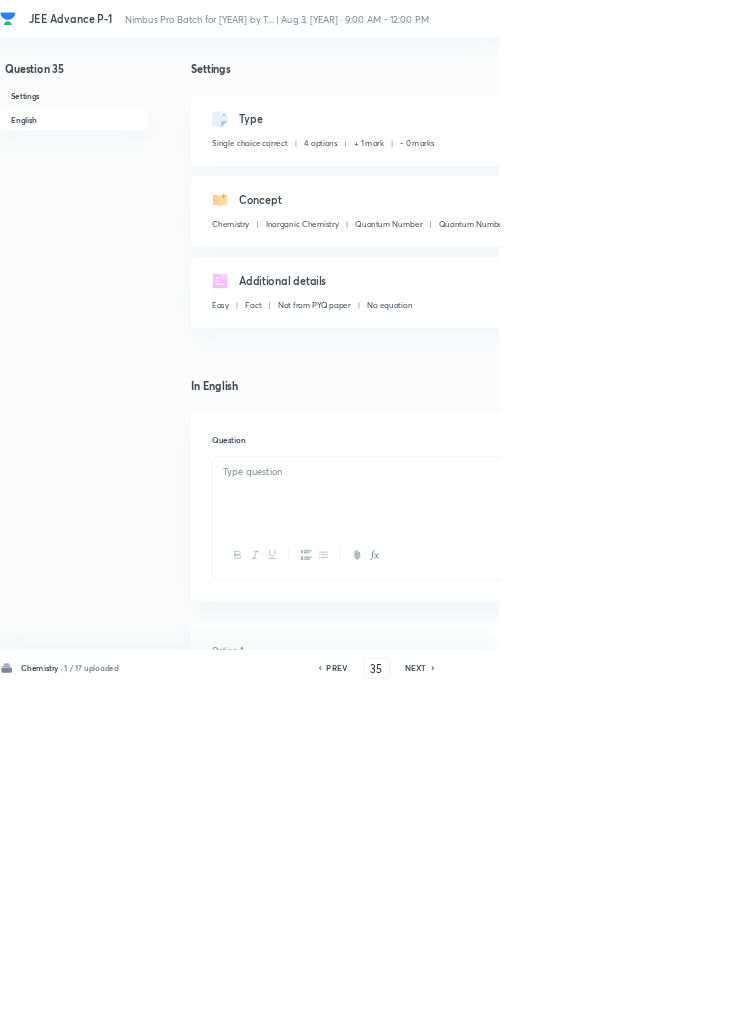 checkbox on "true" 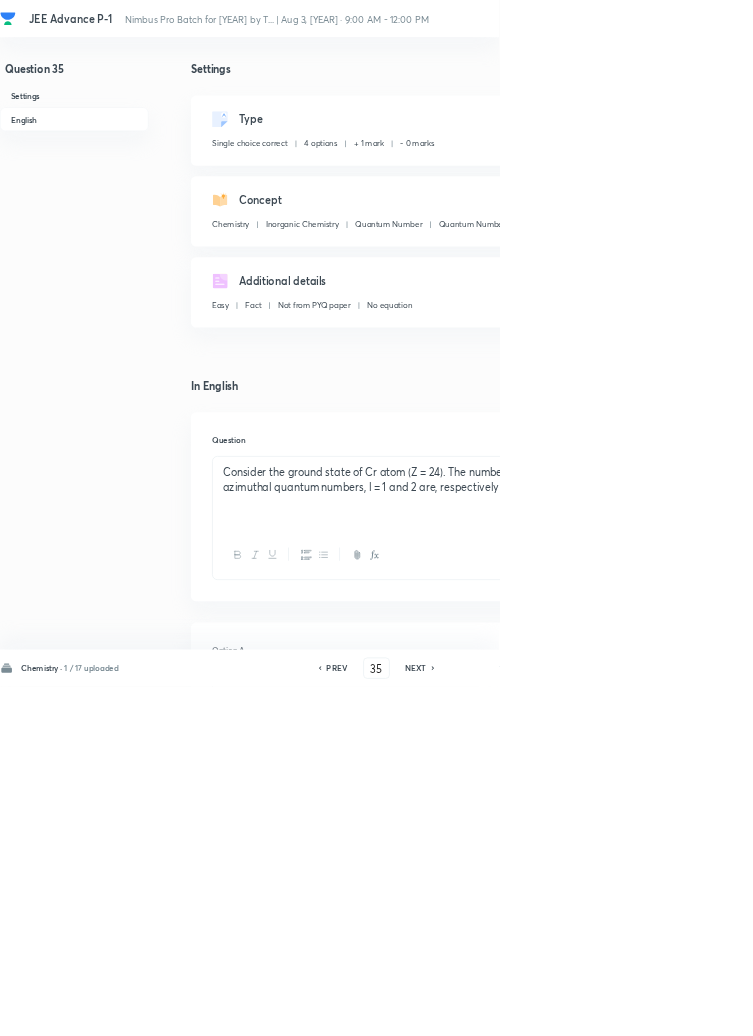 click on "NEXT" at bounding box center [627, 1008] 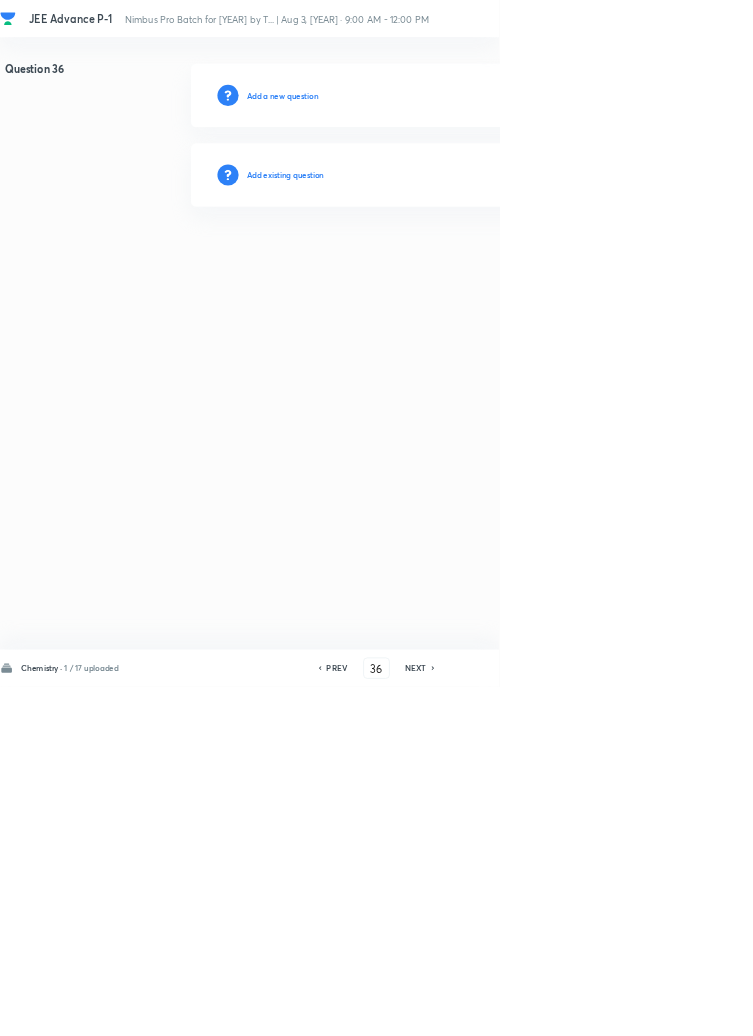 click on "Add existing question" at bounding box center (430, 264) 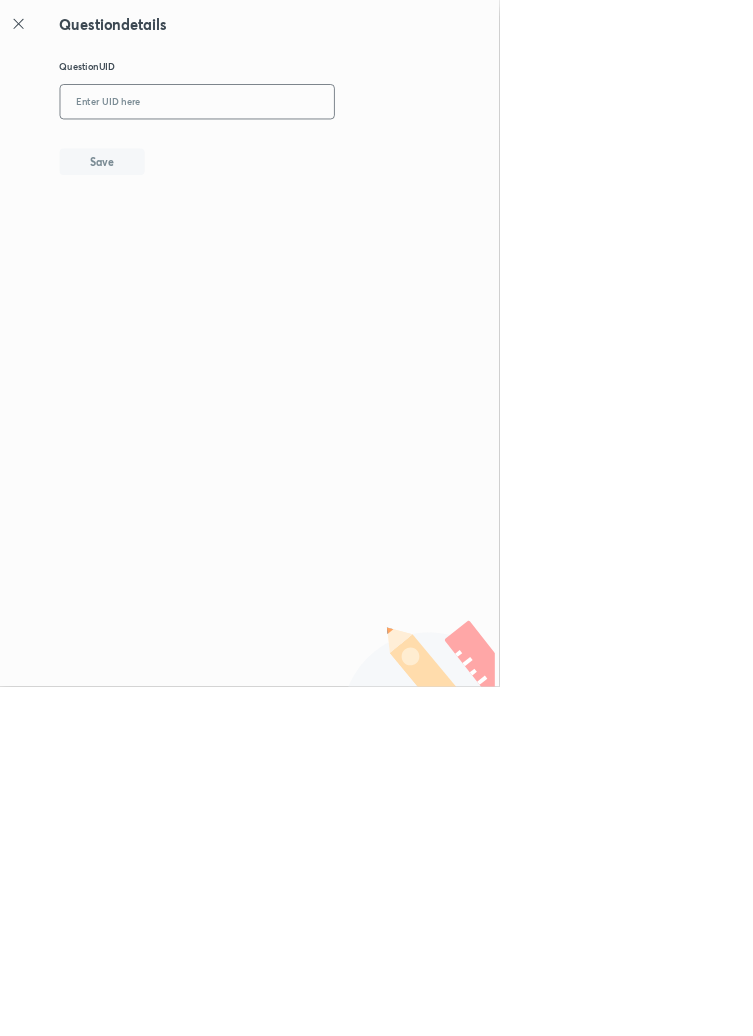 click at bounding box center (297, 154) 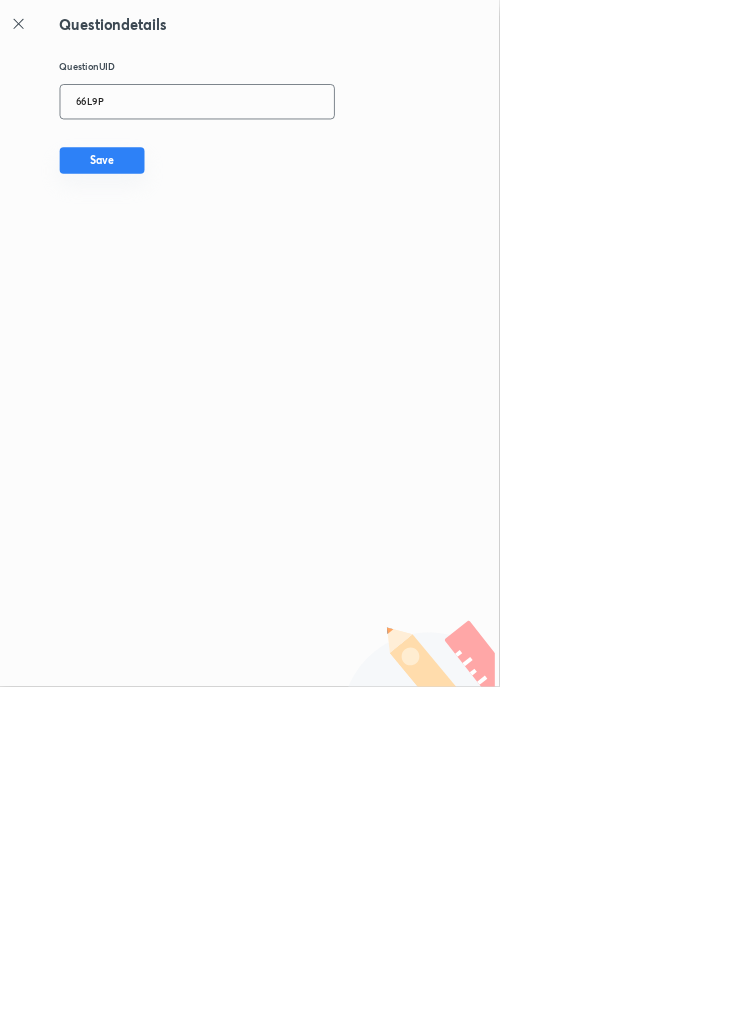 type on "66L9P" 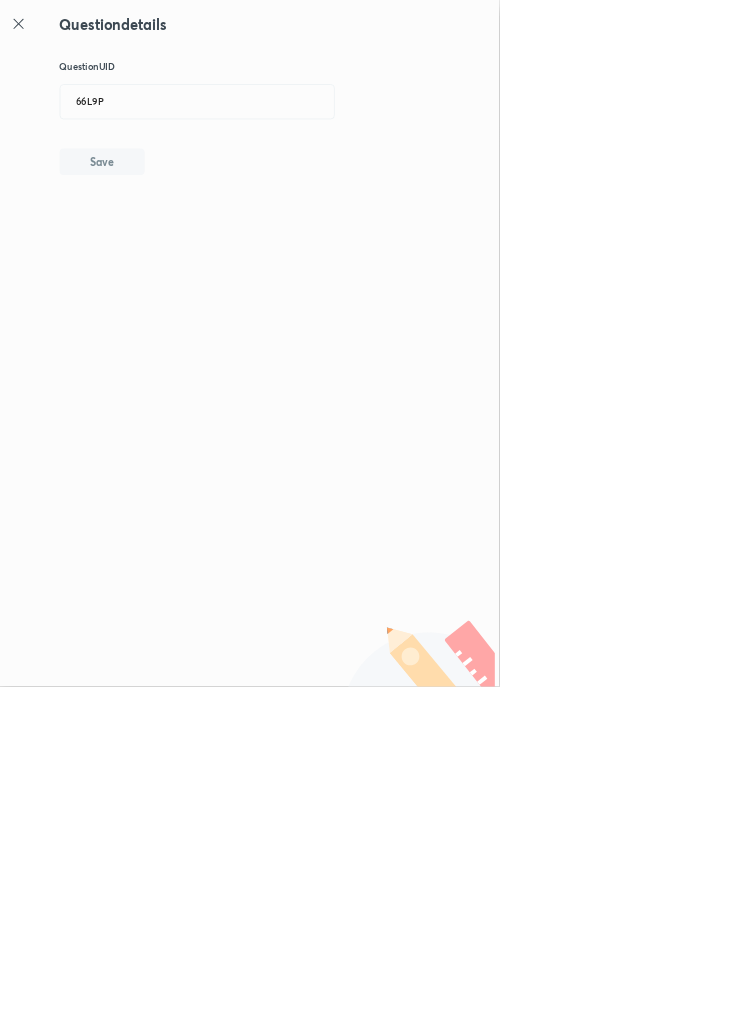 type 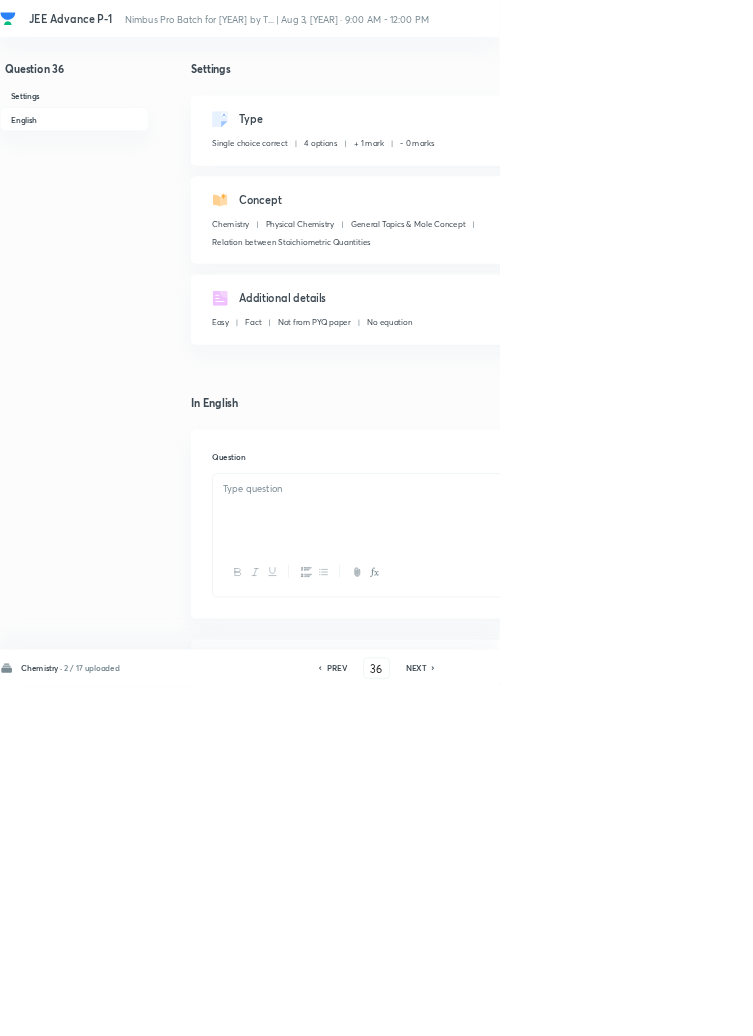 checkbox on "true" 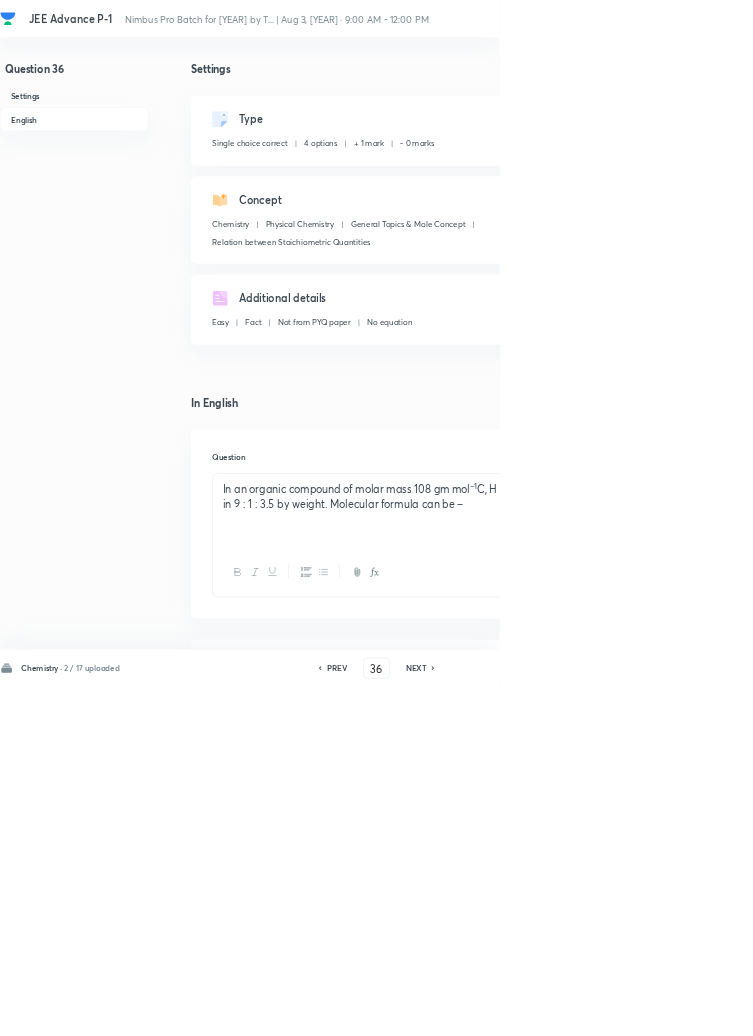 click on "NEXT" at bounding box center (627, 1008) 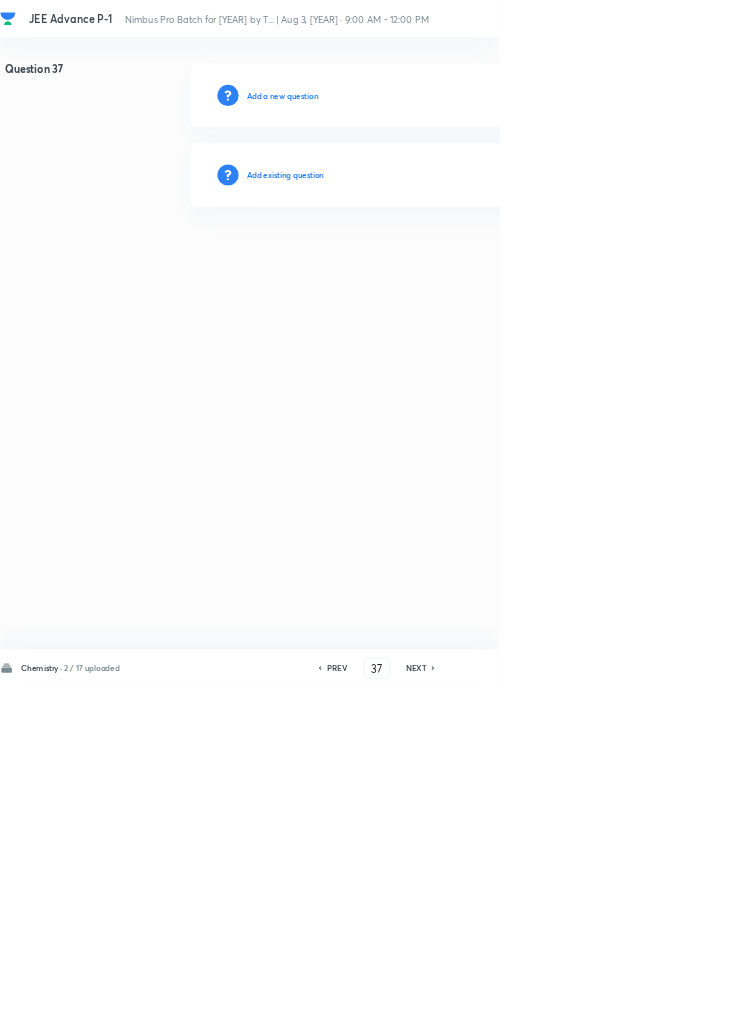 click on "Add existing question" at bounding box center (430, 264) 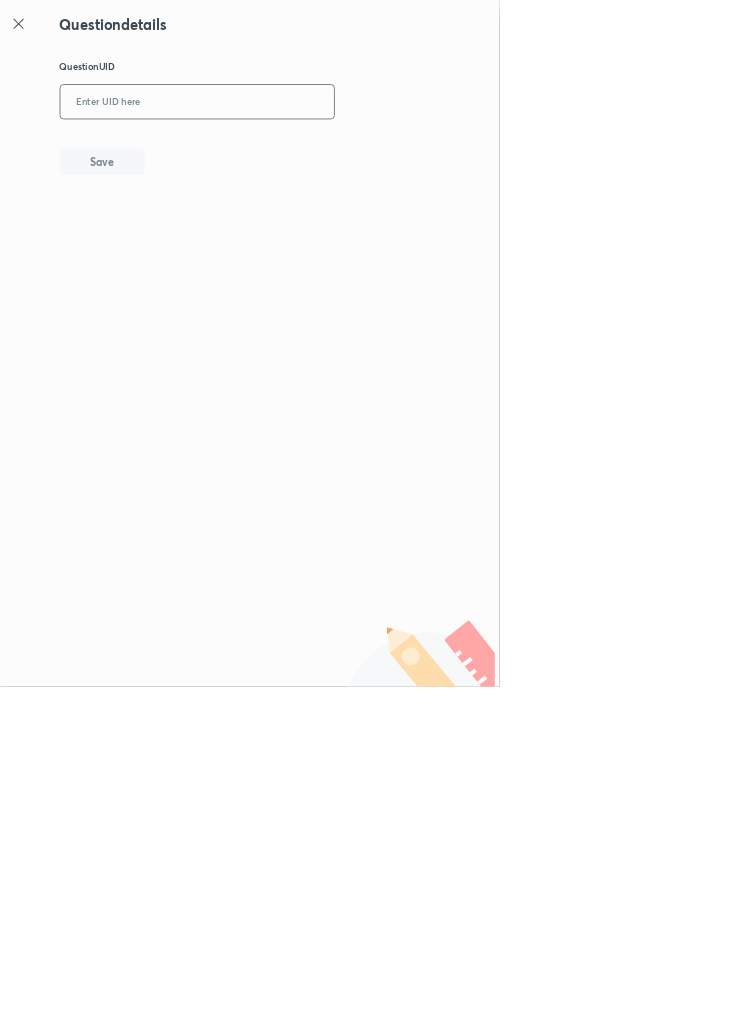 click at bounding box center (297, 154) 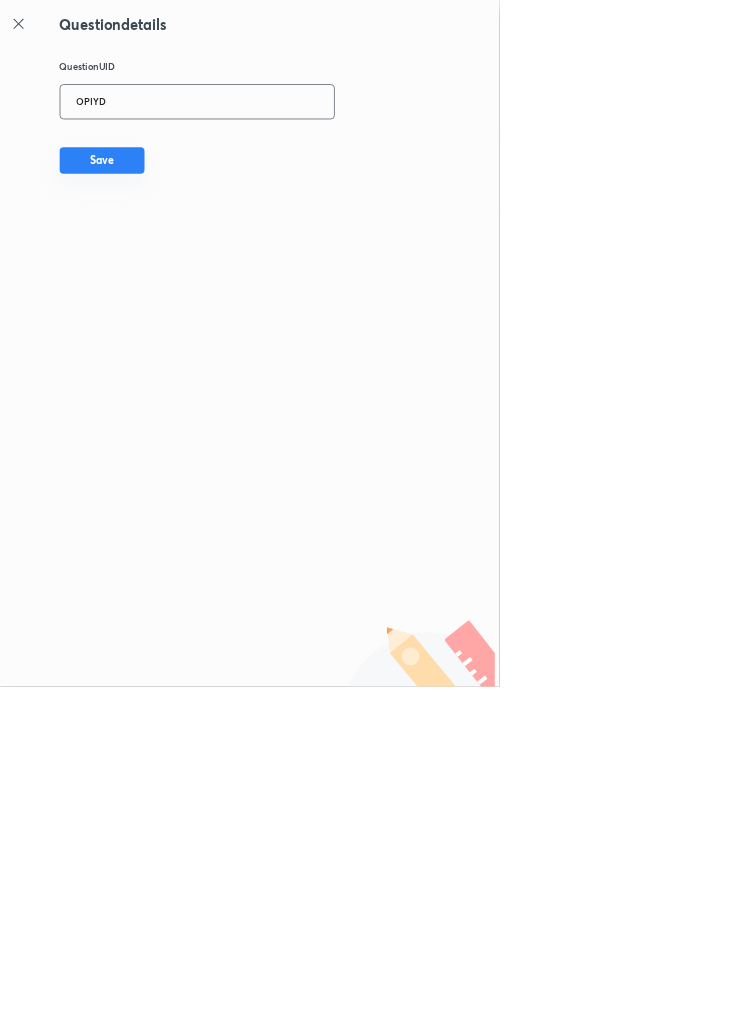 type on "OPIYD" 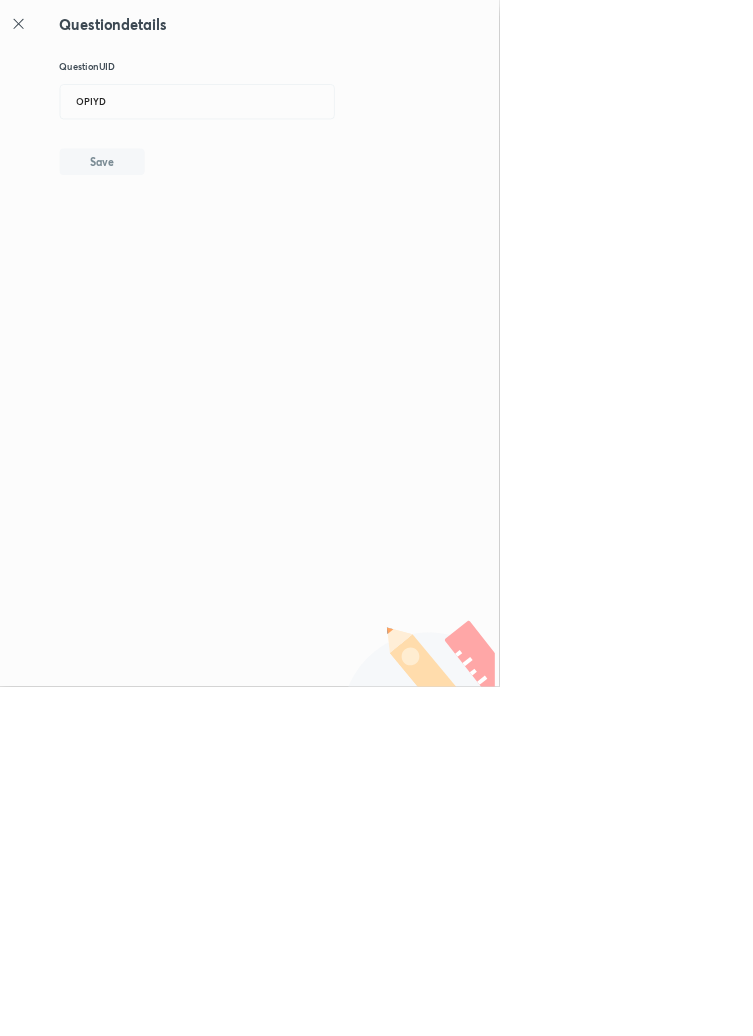 type 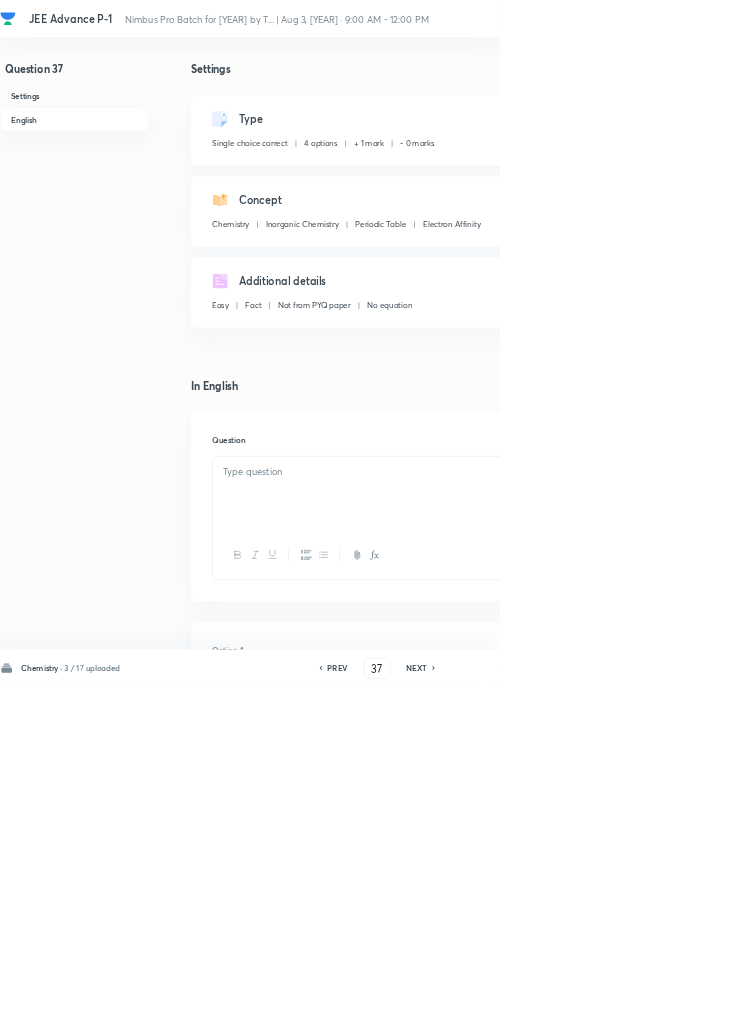 checkbox on "true" 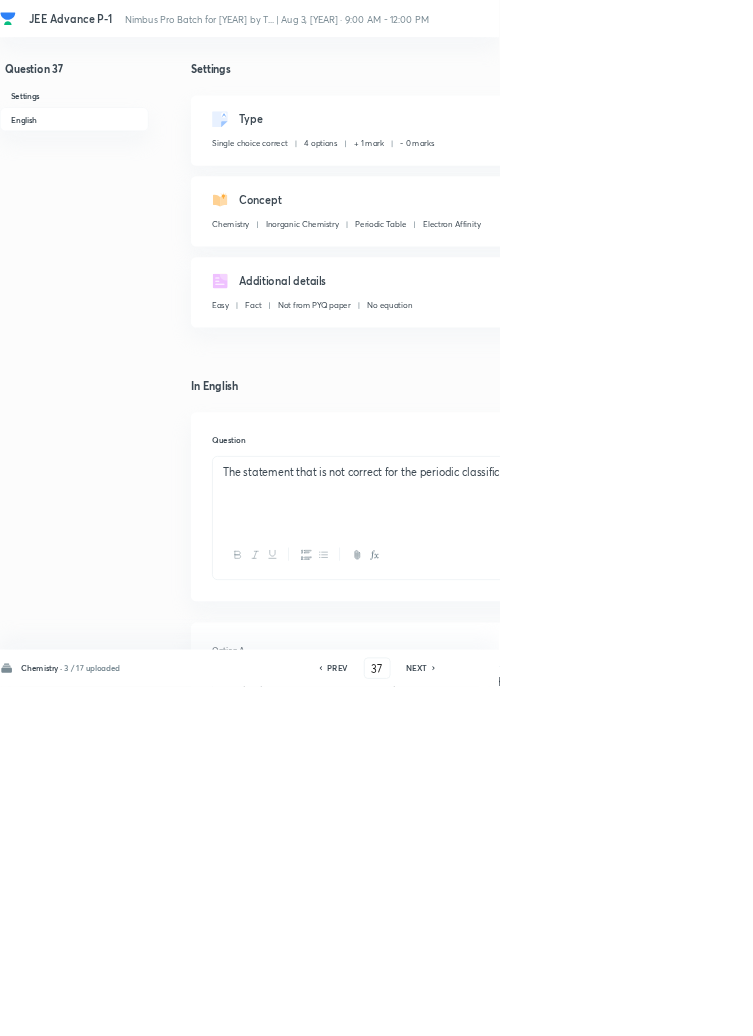 click 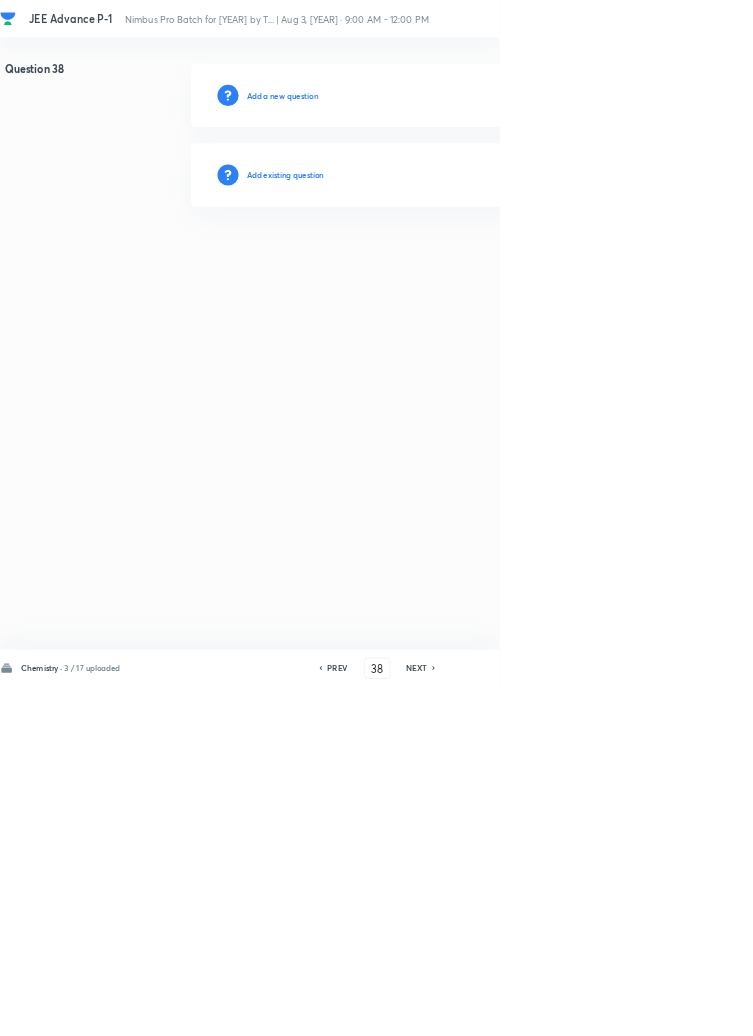 click on "Add existing question" at bounding box center [430, 264] 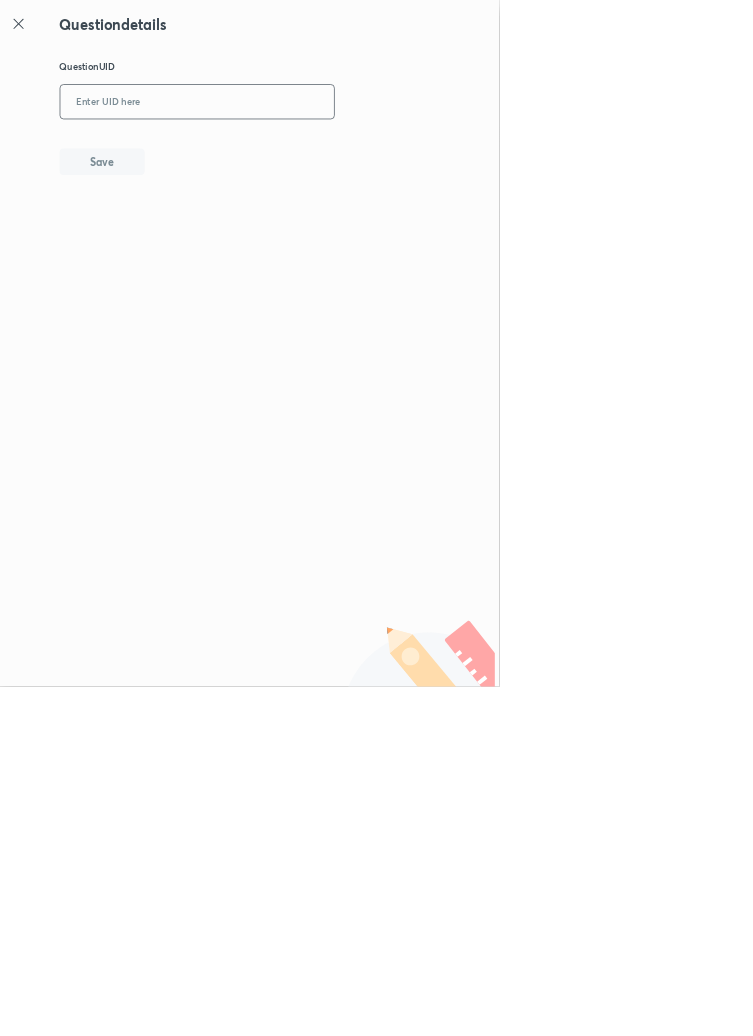 click at bounding box center [297, 154] 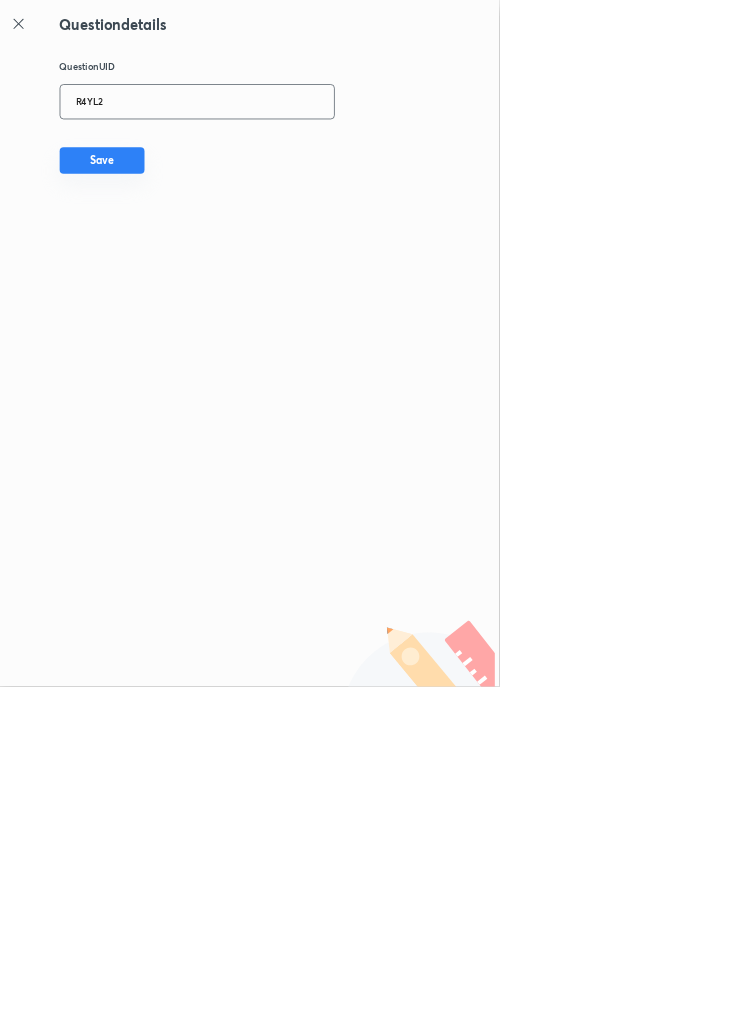 type on "R4YL2" 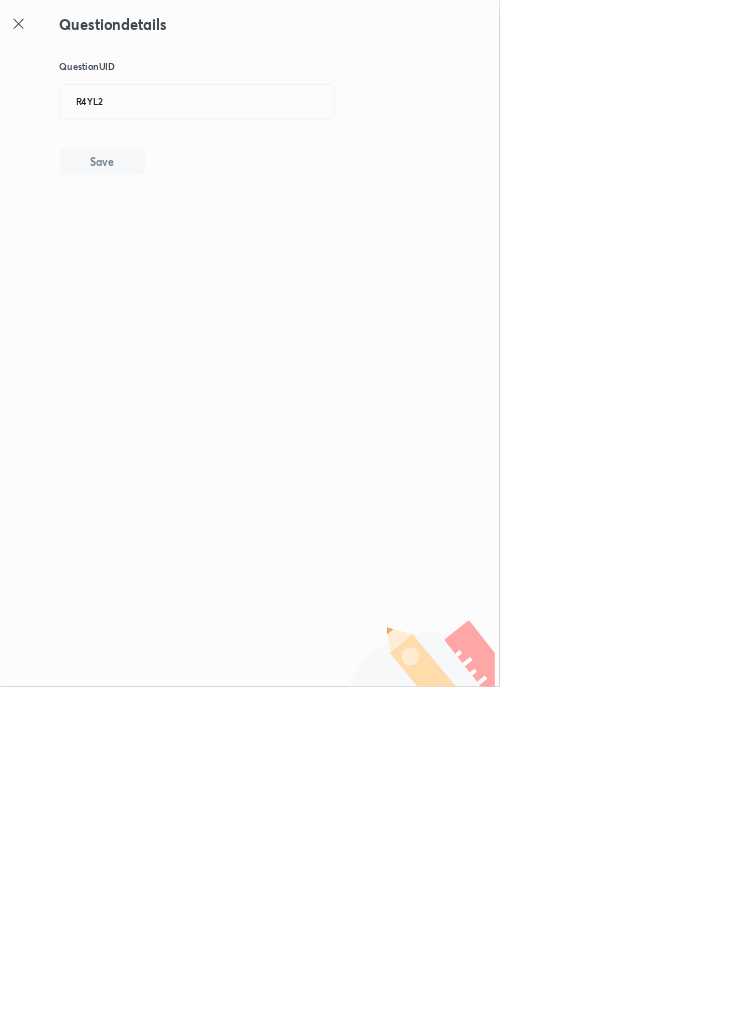 type 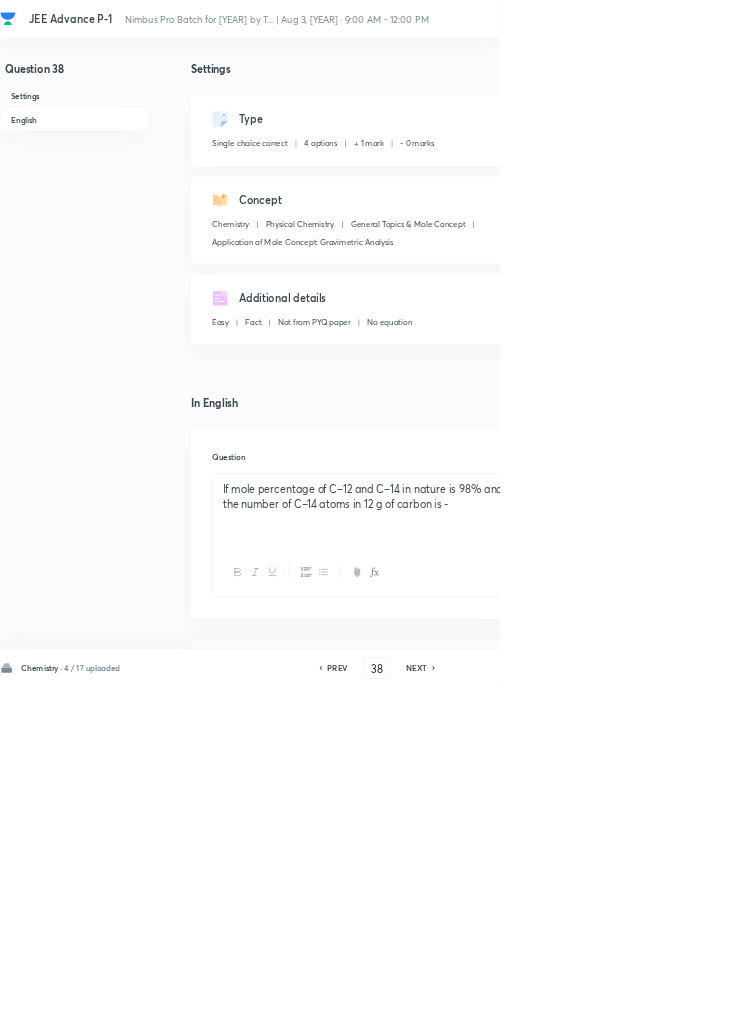click 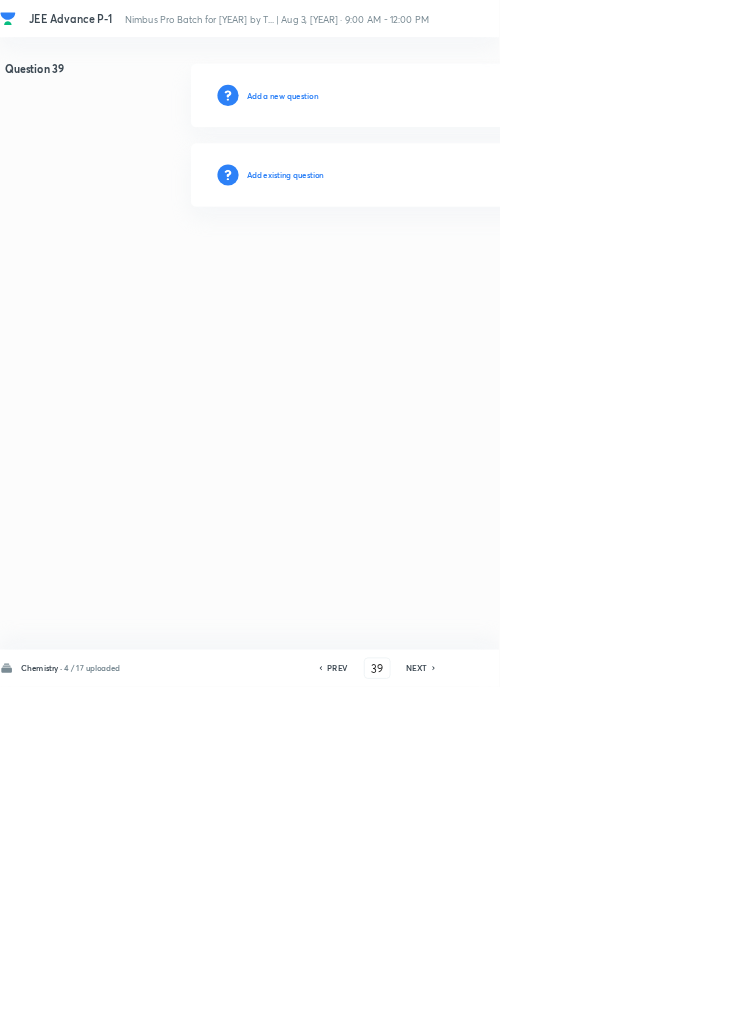 click on "Add existing question" at bounding box center [430, 264] 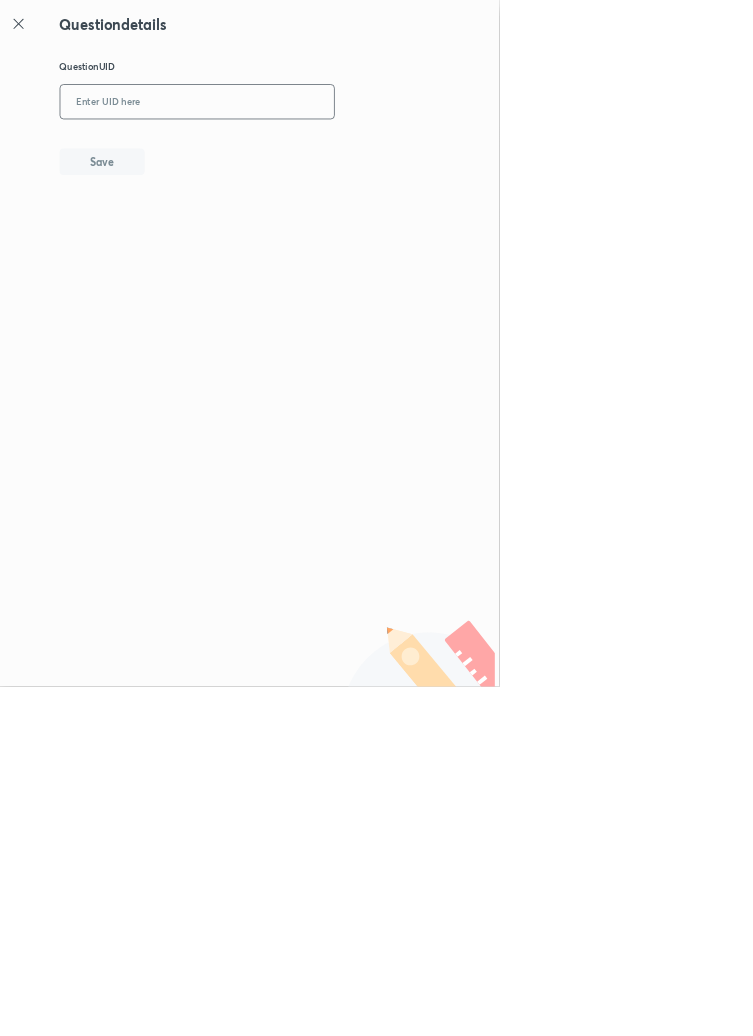 click at bounding box center (297, 154) 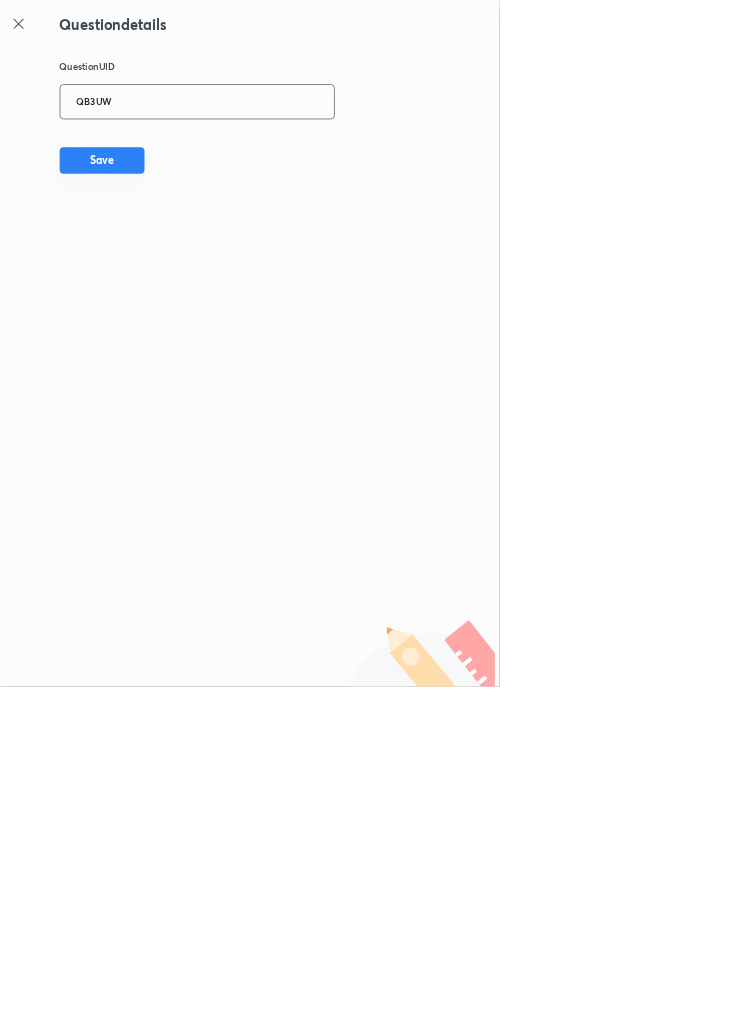 type on "QB3UW" 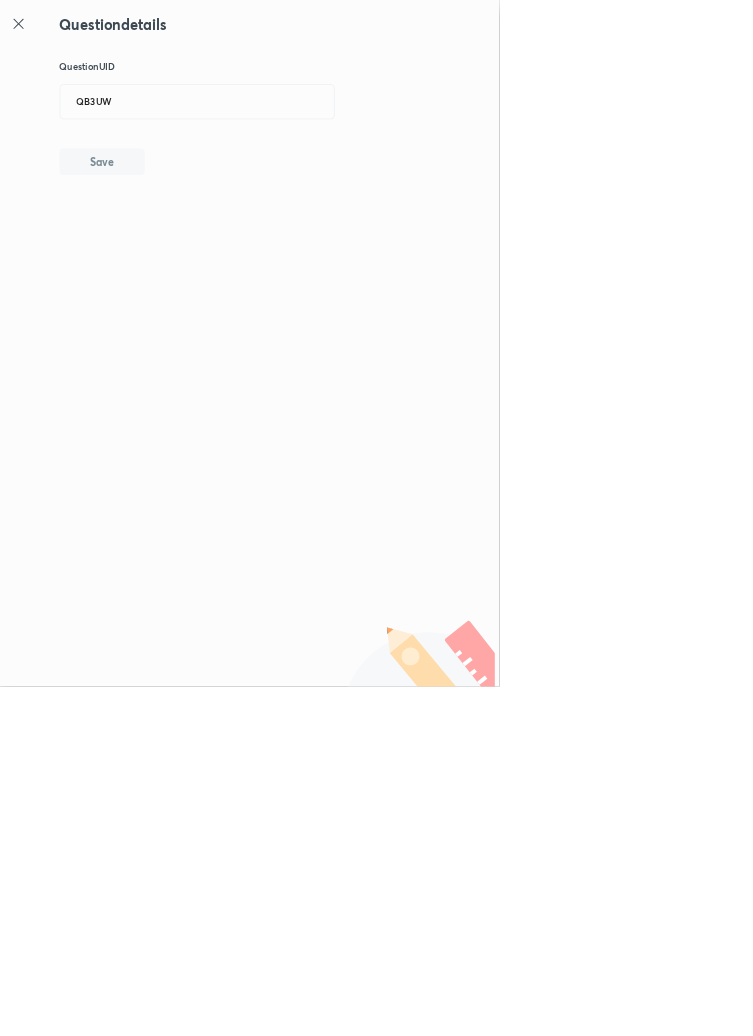 type 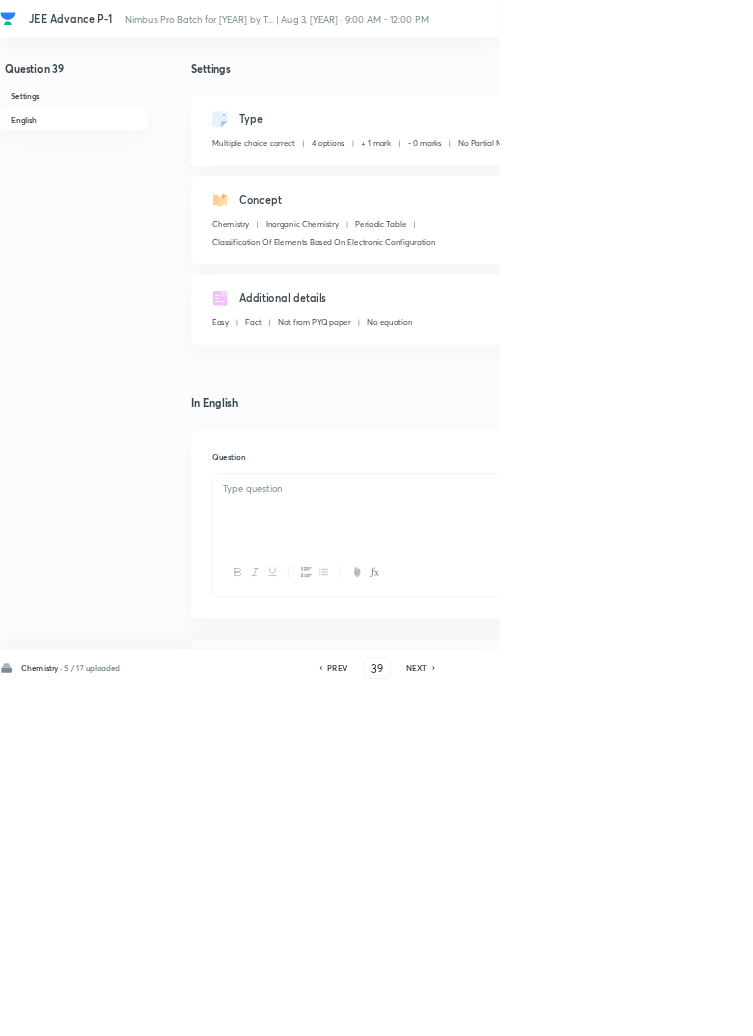checkbox on "true" 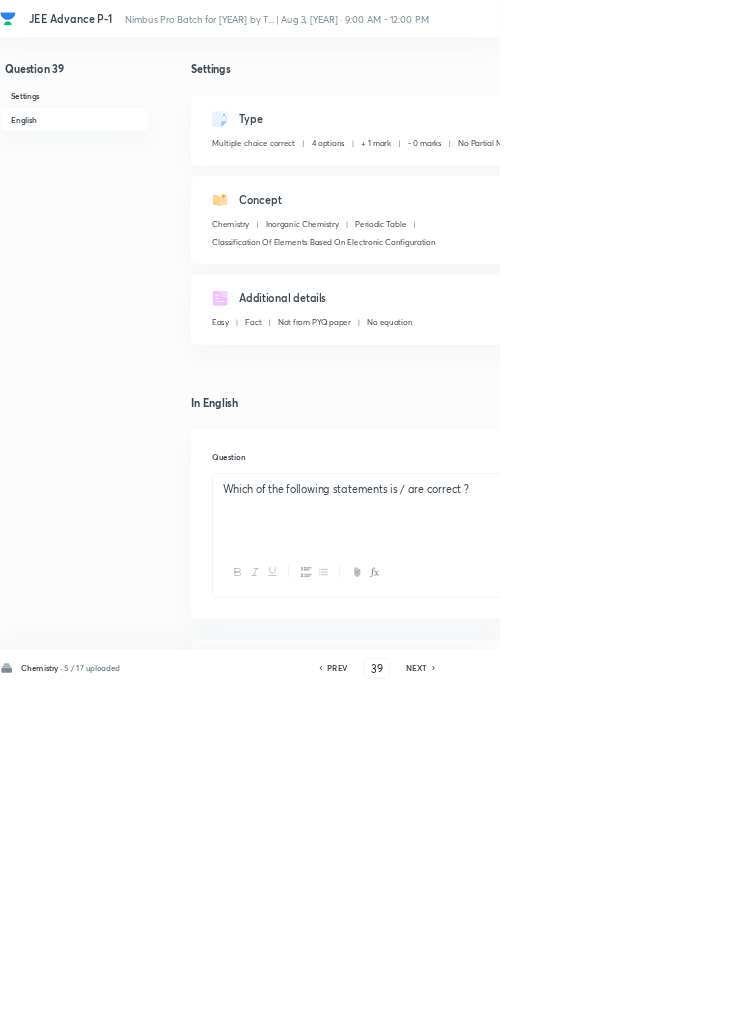 click 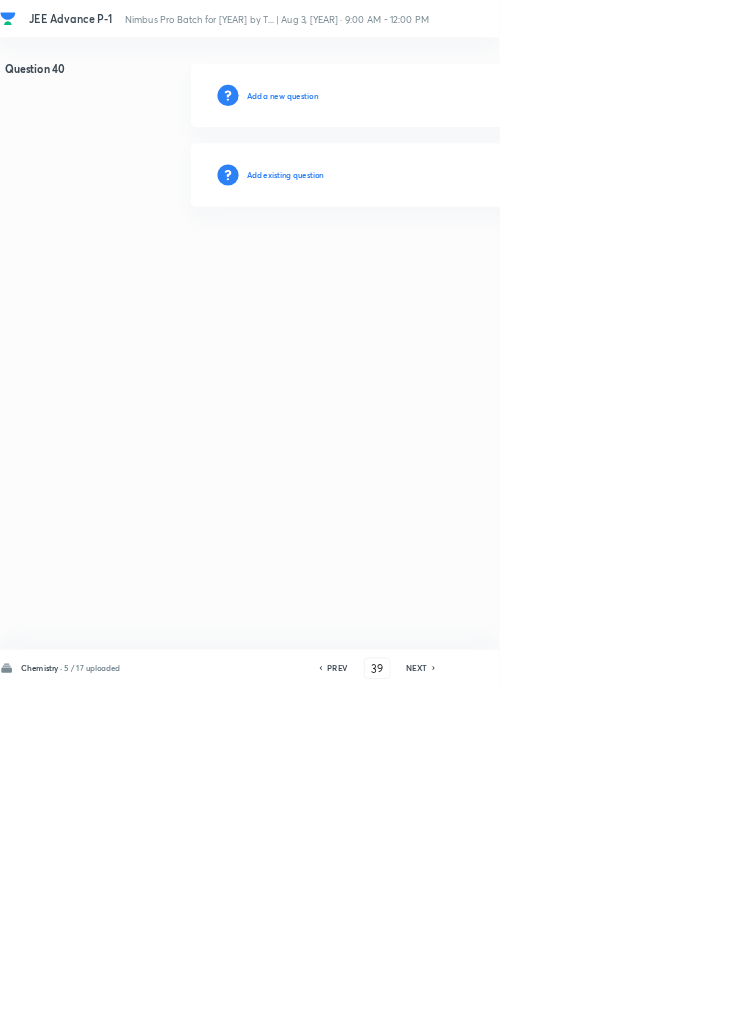 type on "40" 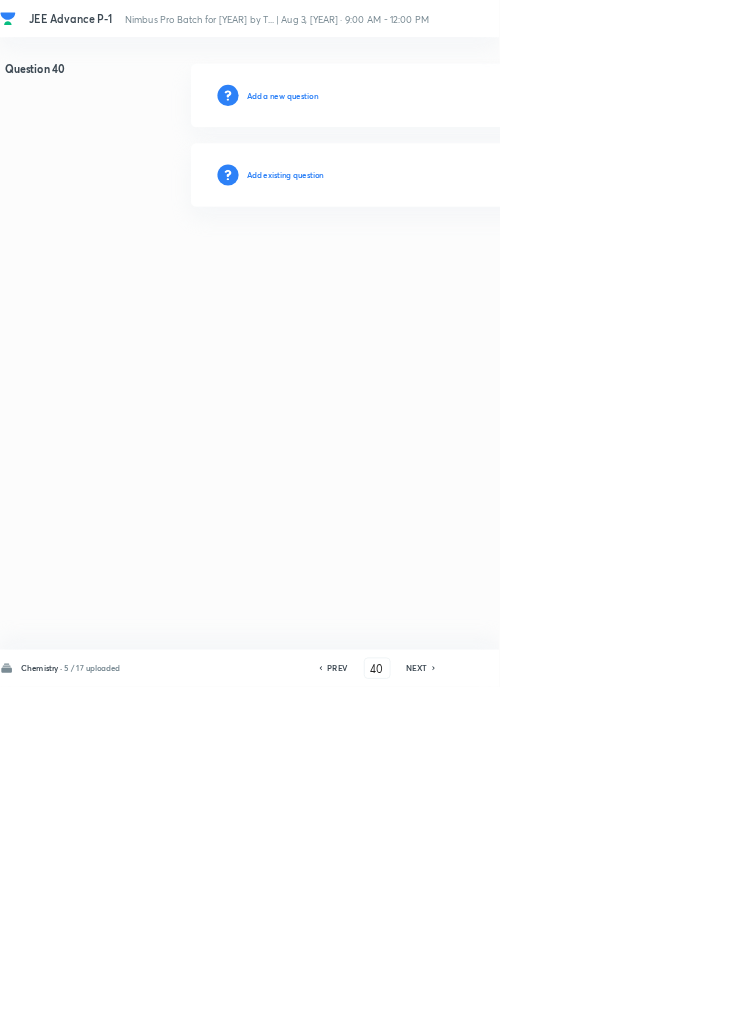 click on "Add existing question" at bounding box center (430, 264) 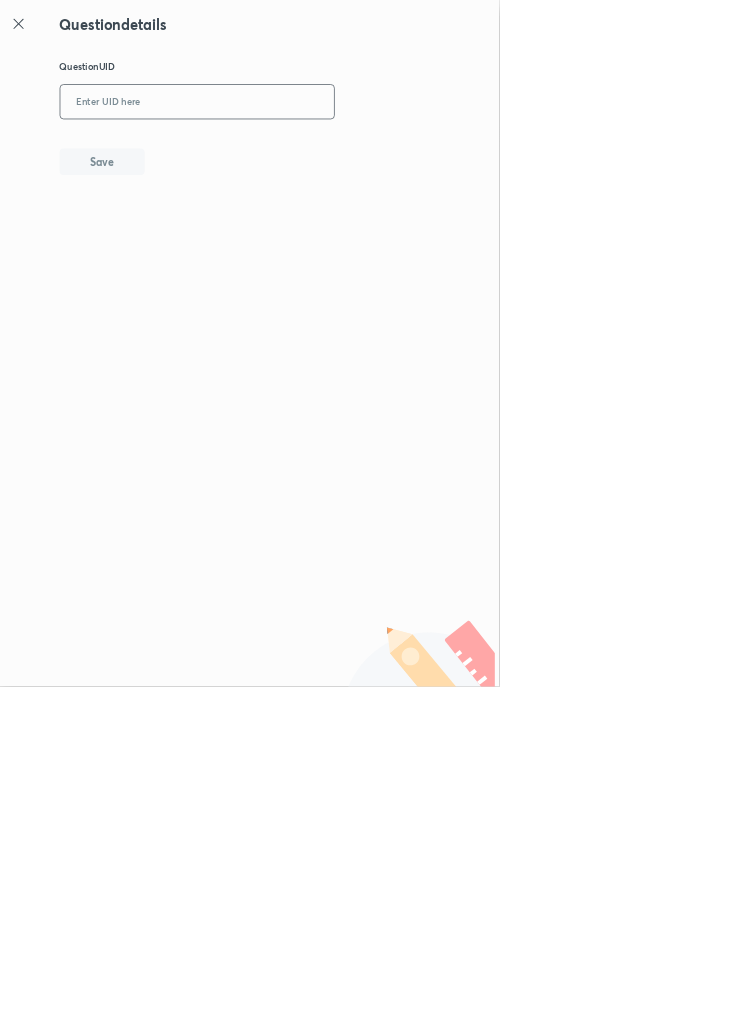 click at bounding box center (297, 154) 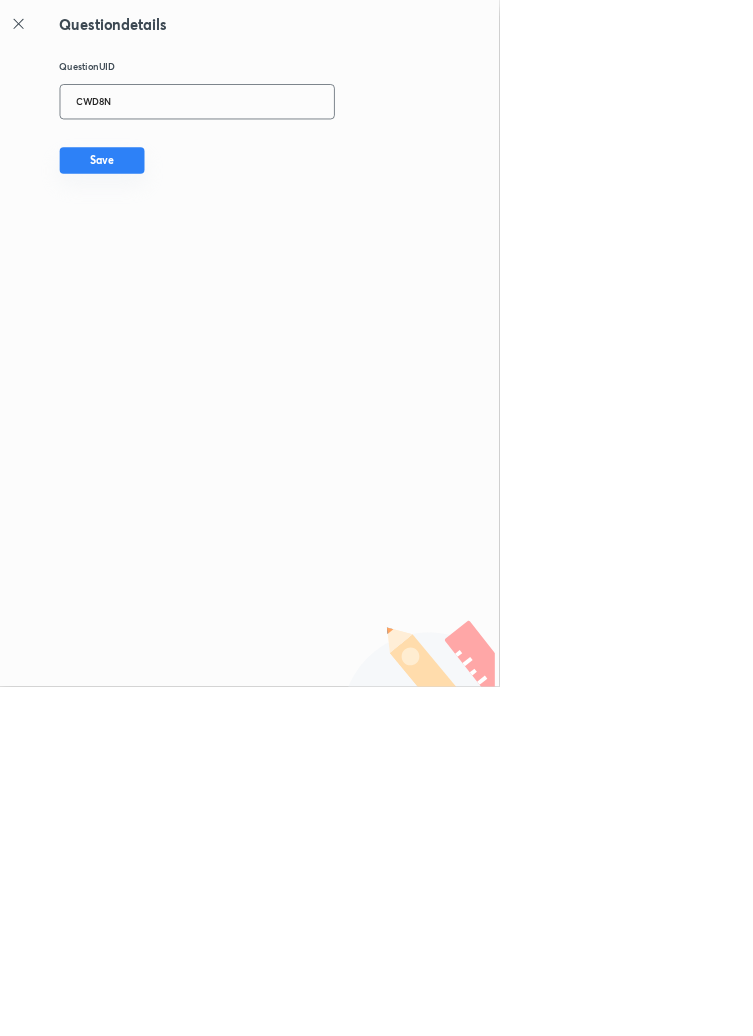 type on "CWD8N" 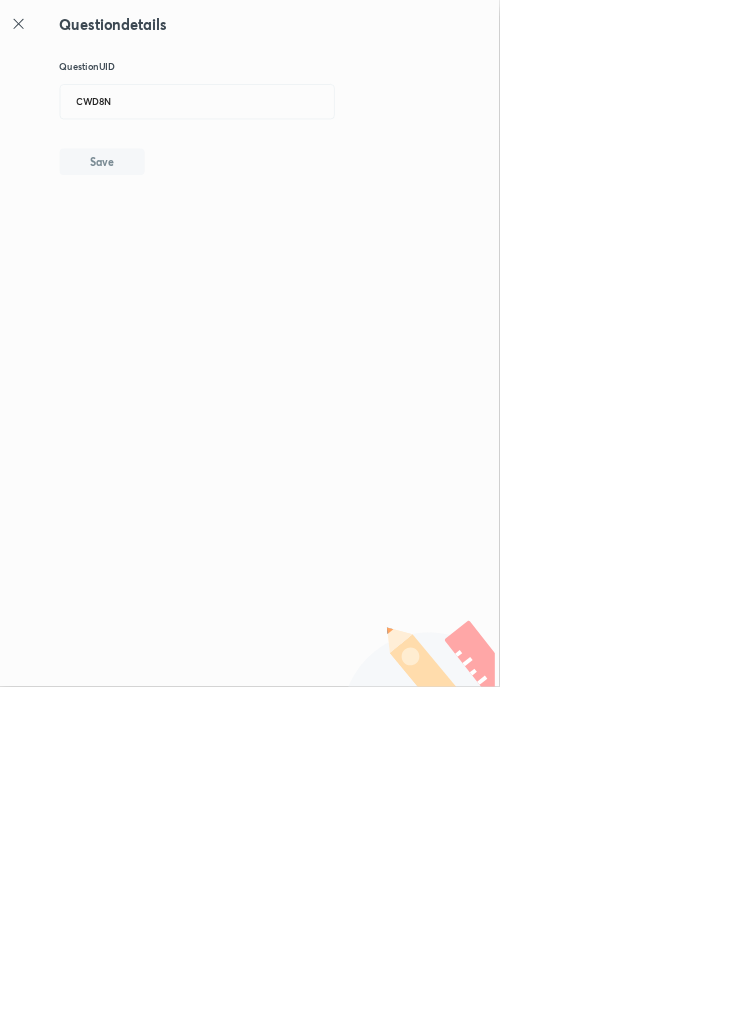 type 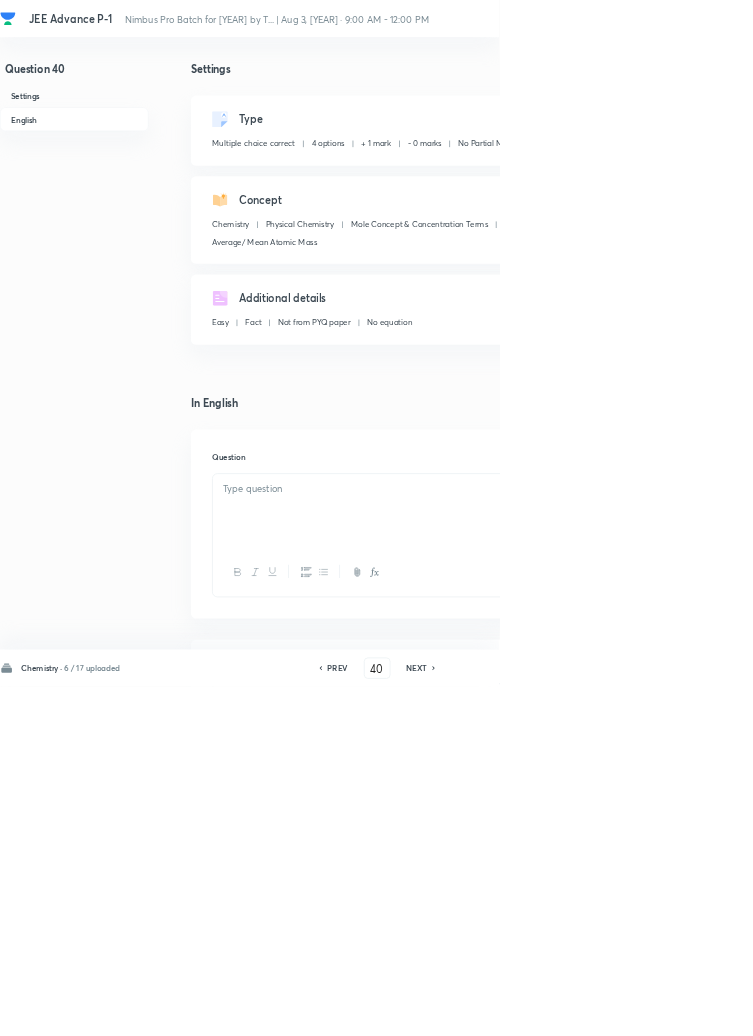 checkbox on "true" 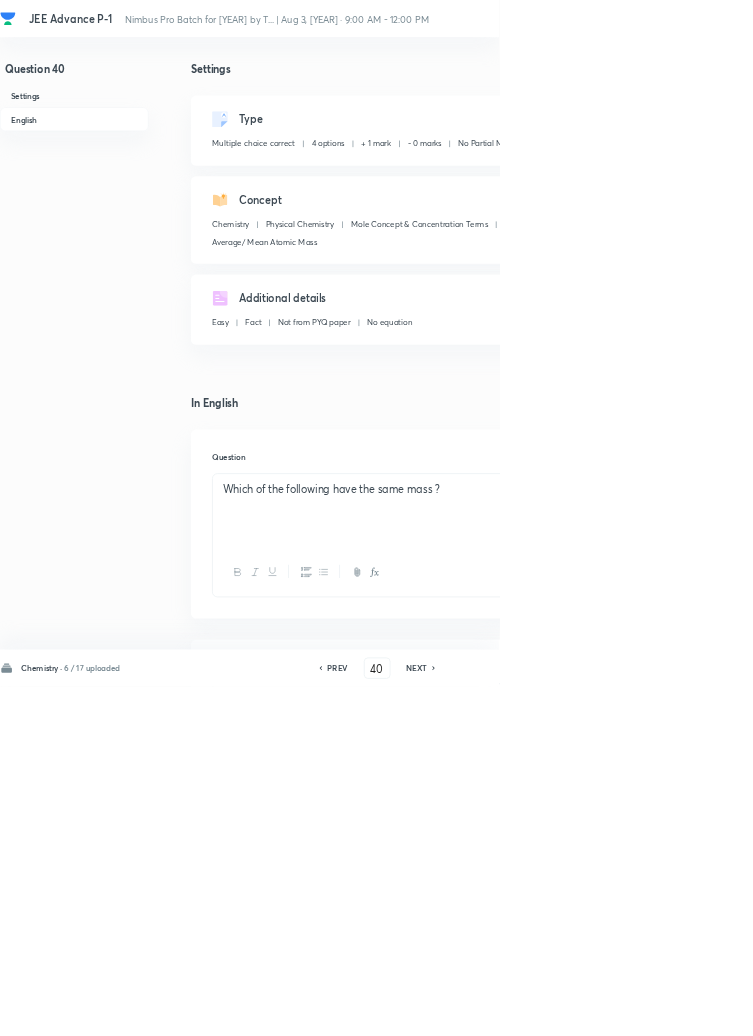 click 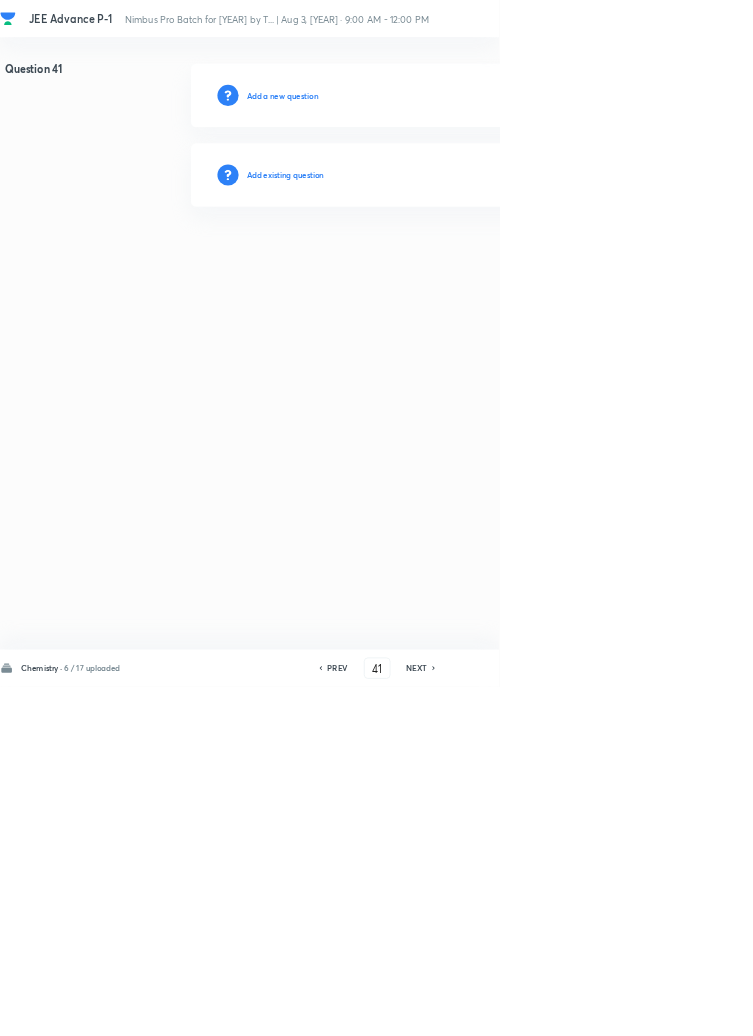 click on "Add existing question" at bounding box center (430, 264) 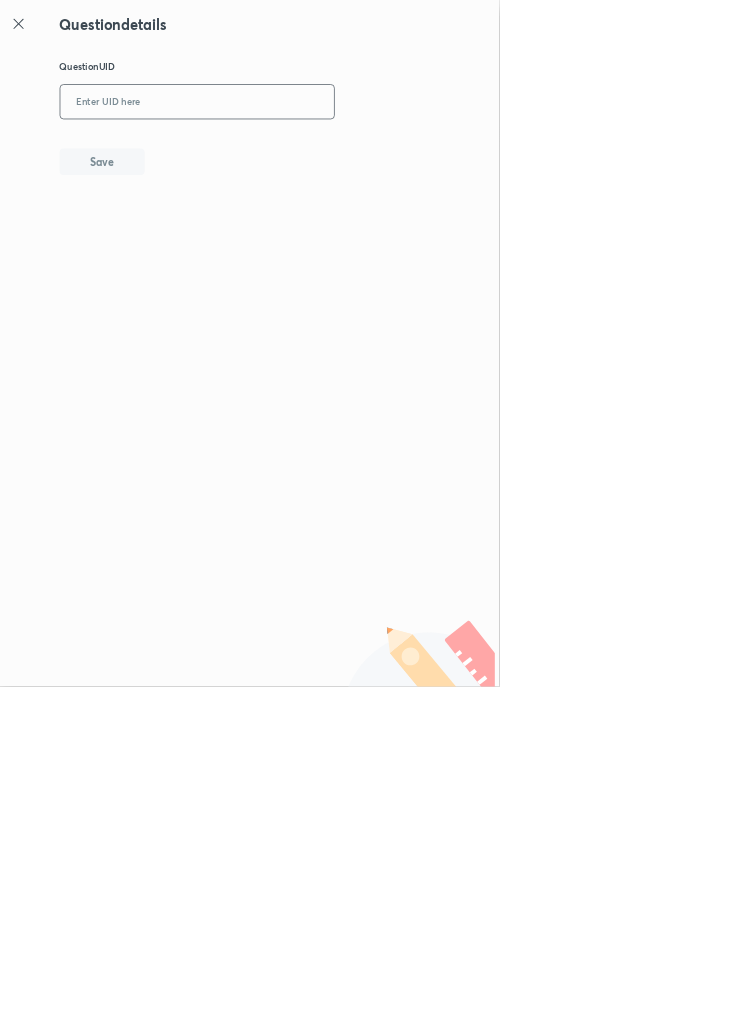 click at bounding box center [297, 154] 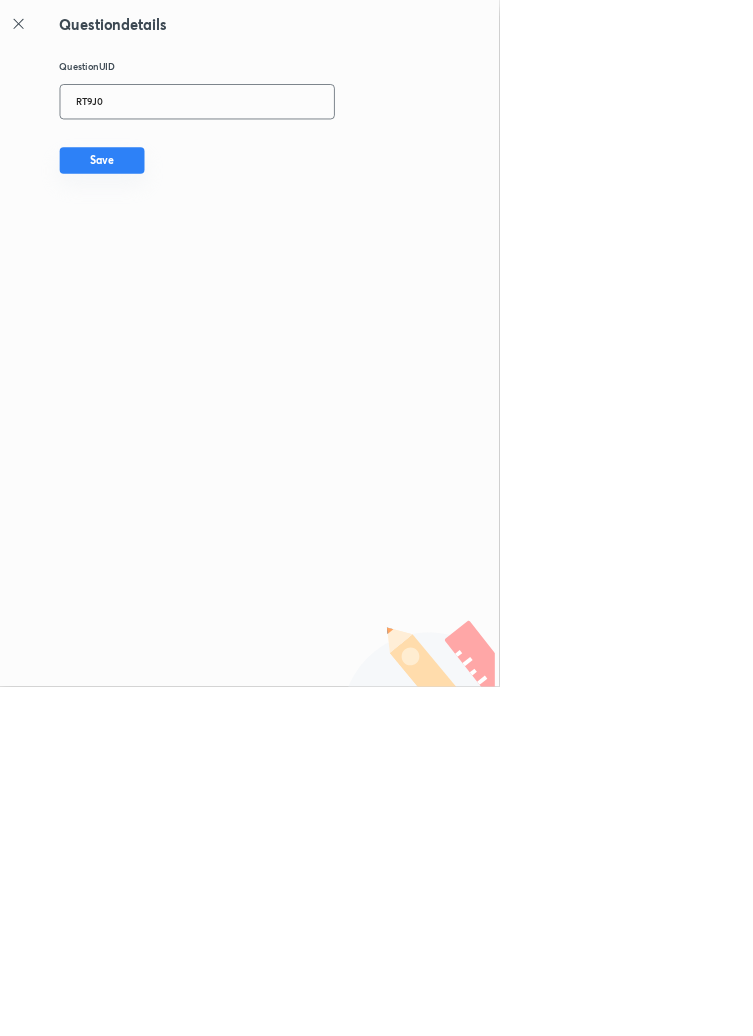 type on "RT9J0" 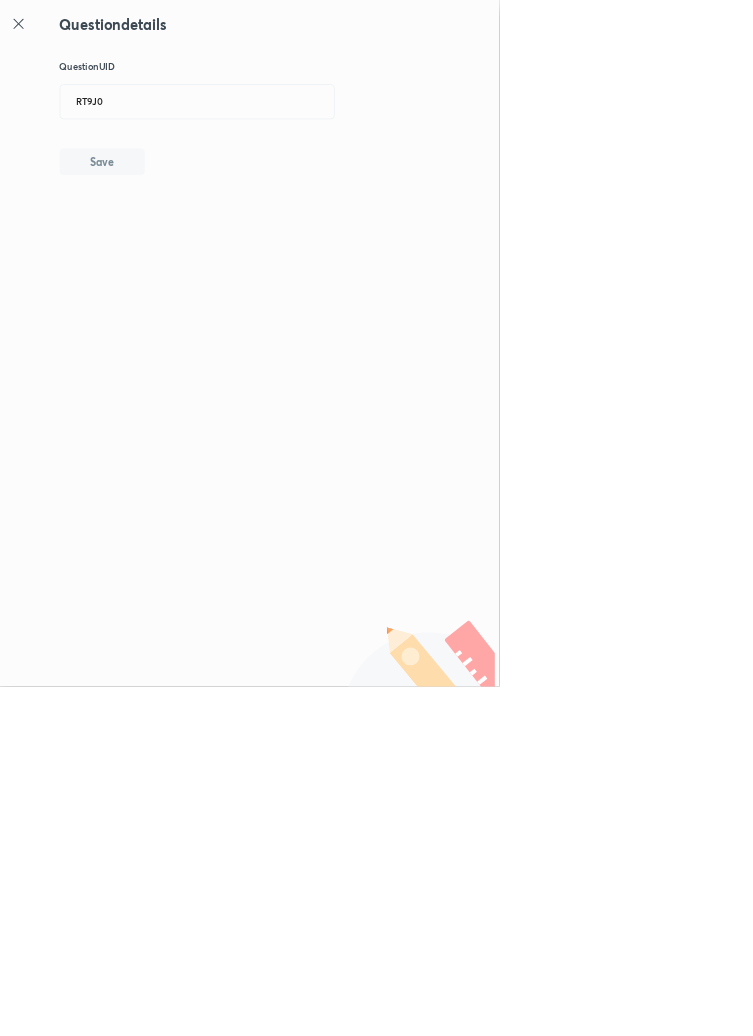 type 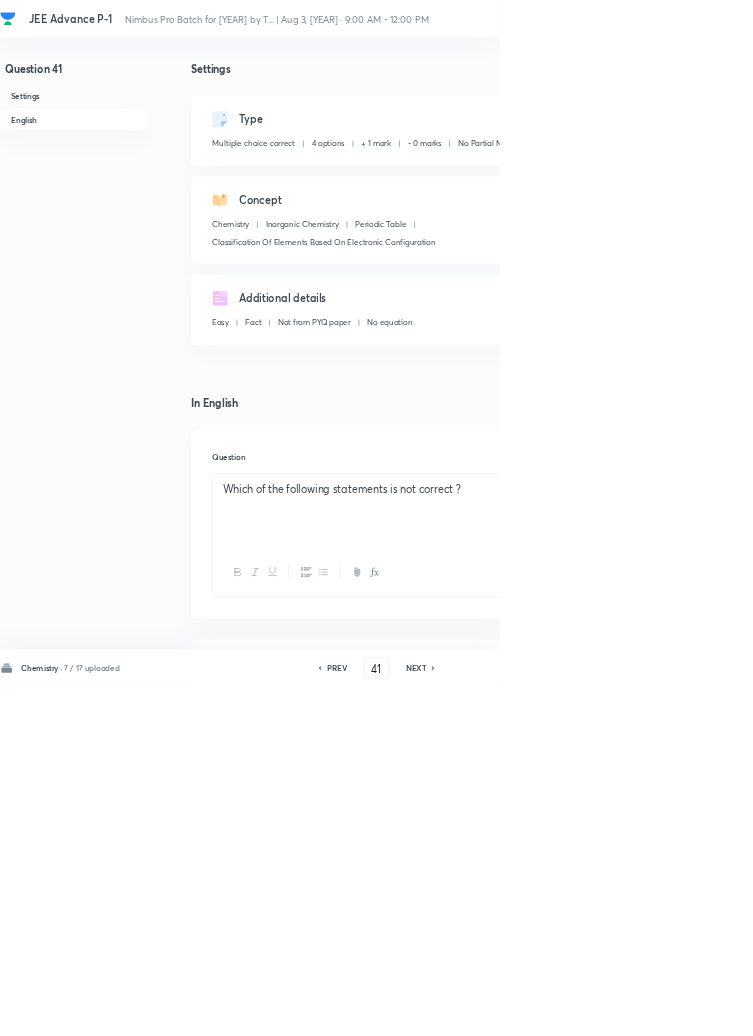 click 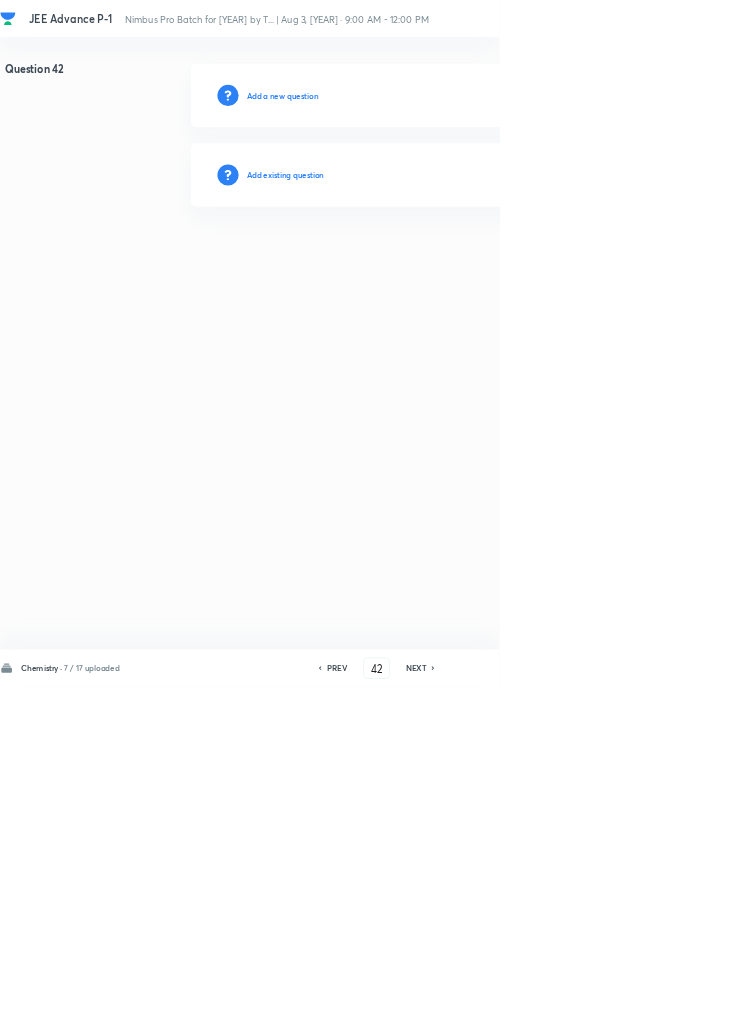 click on "Add existing question" at bounding box center (430, 264) 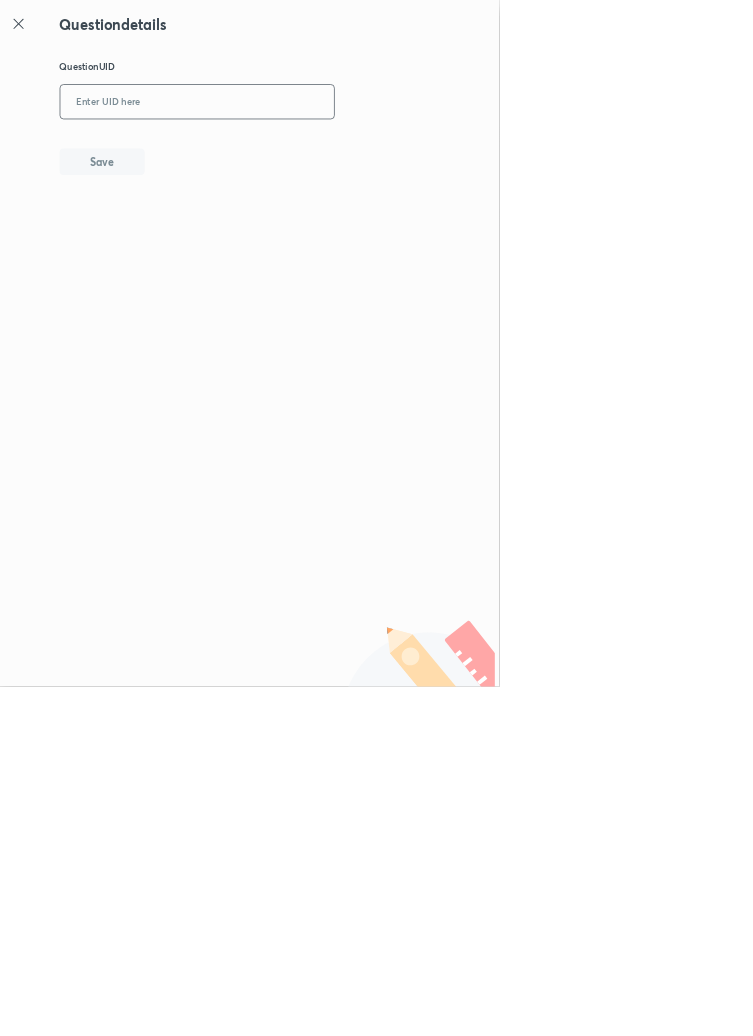 click at bounding box center [297, 154] 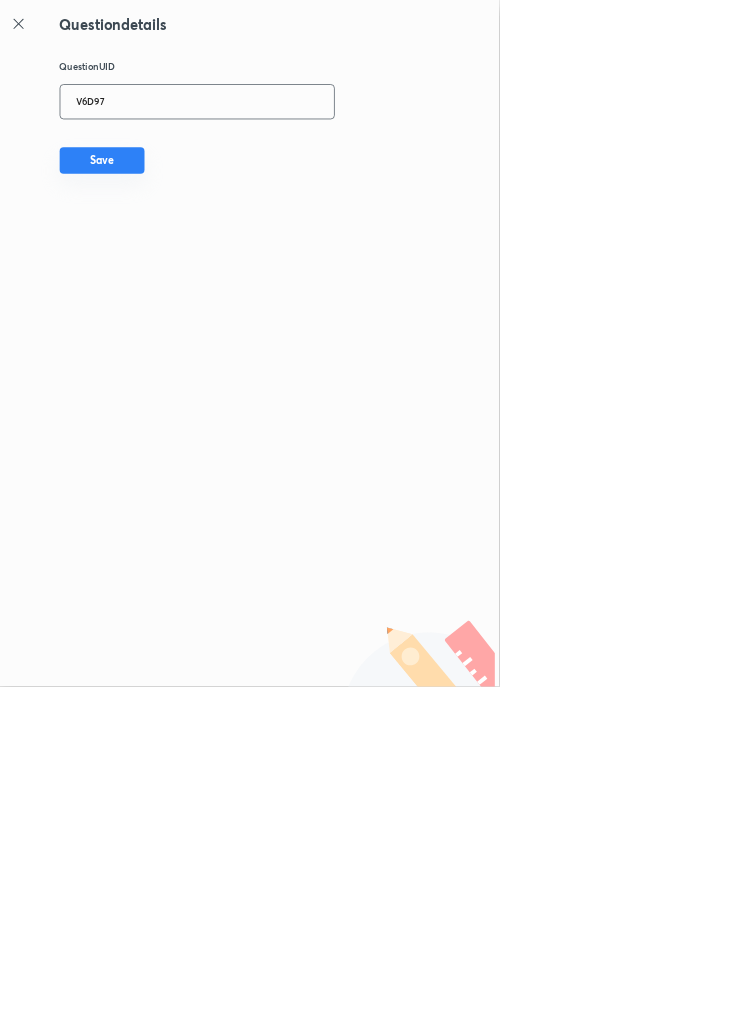 type on "V6D97" 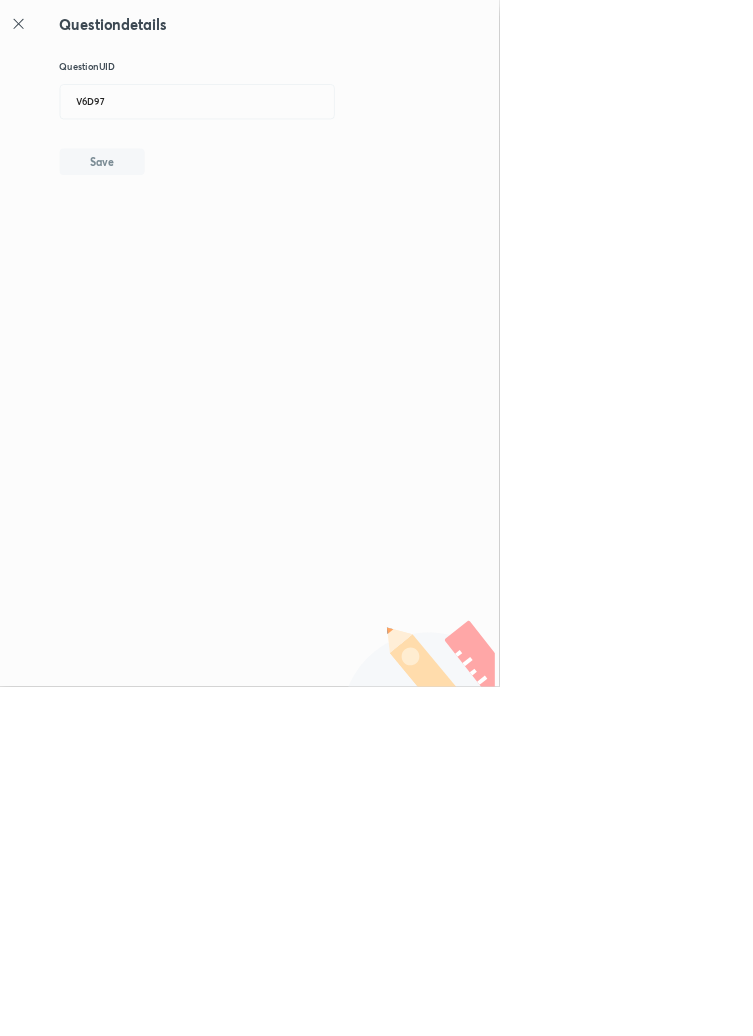 type 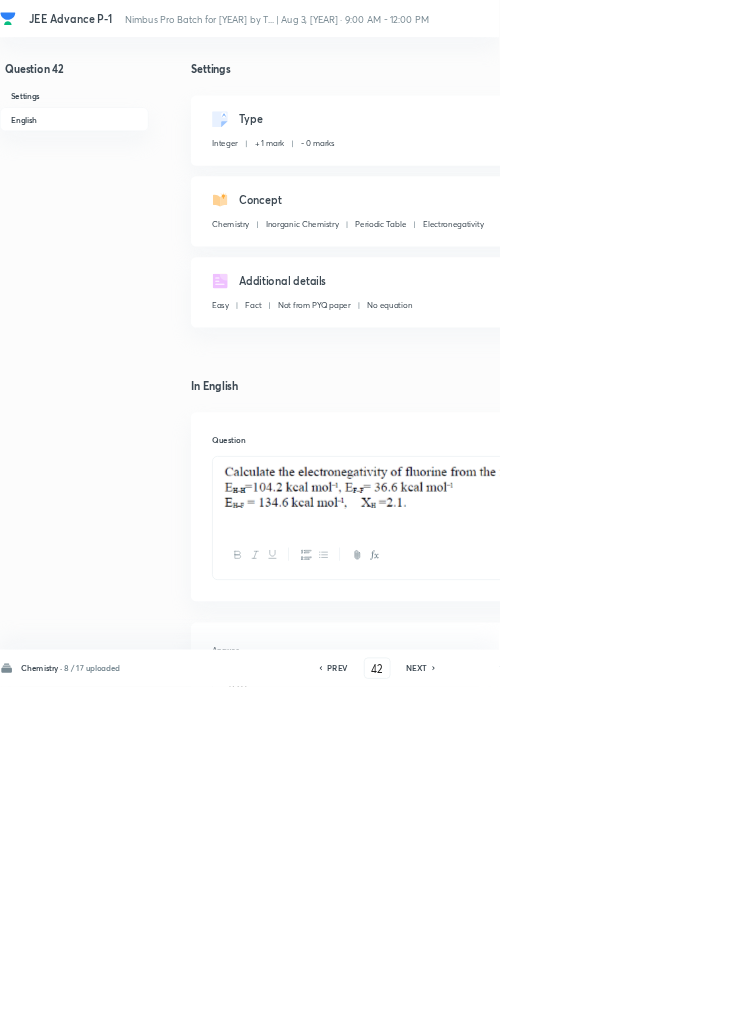 click on "NEXT" at bounding box center (628, 1008) 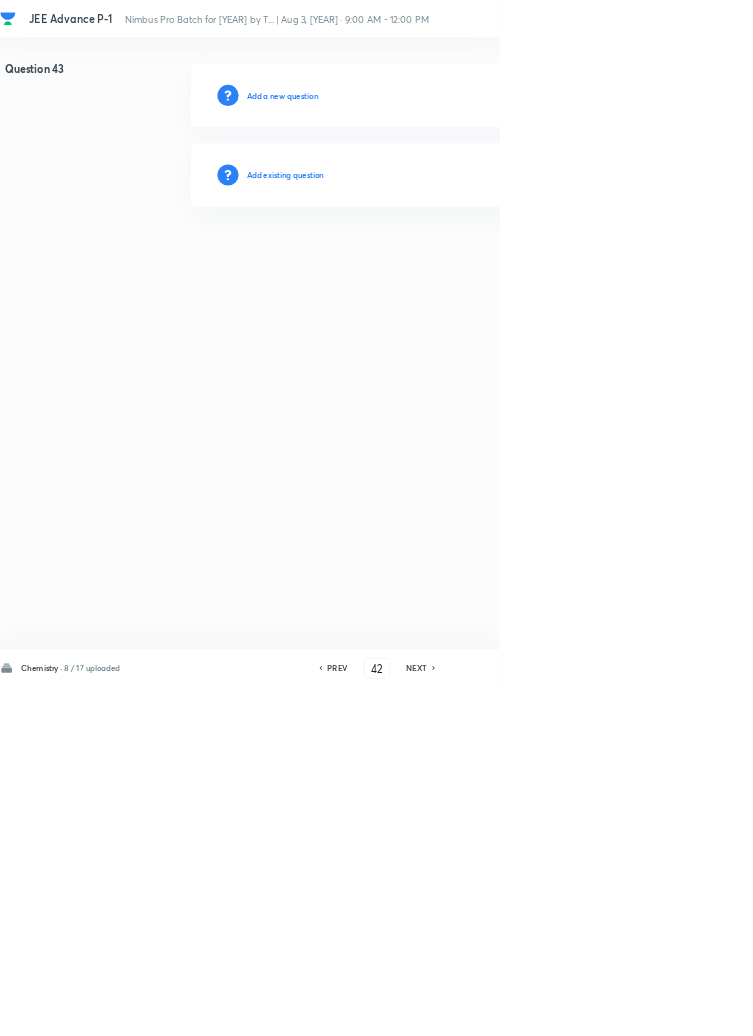 type on "43" 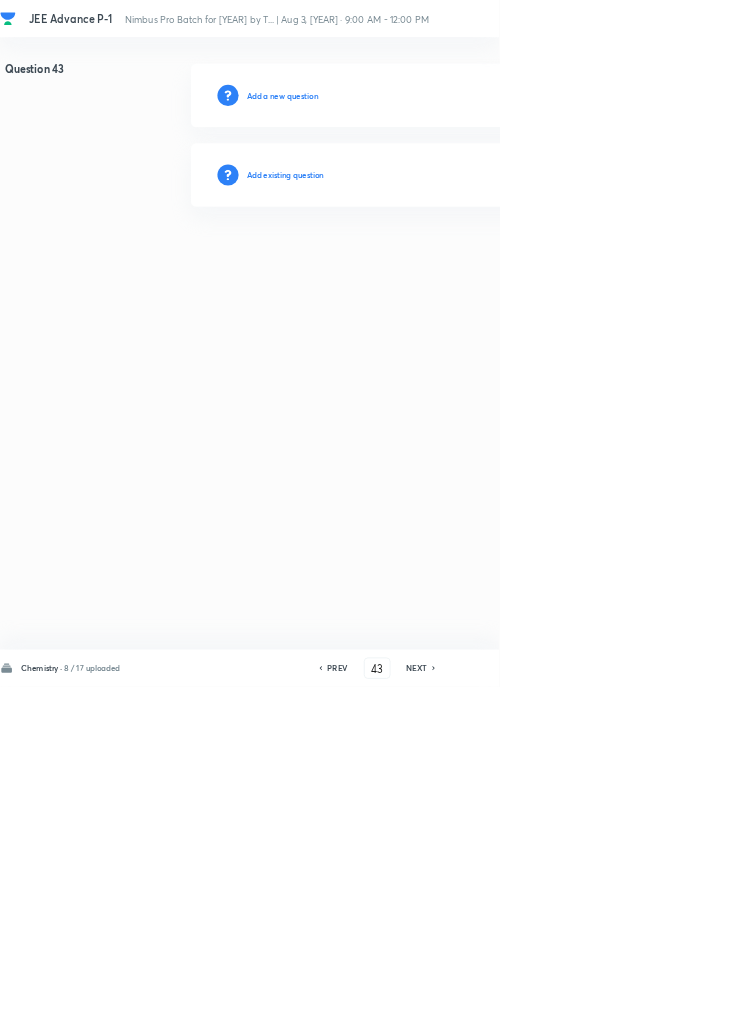 click on "Add existing question" at bounding box center [430, 264] 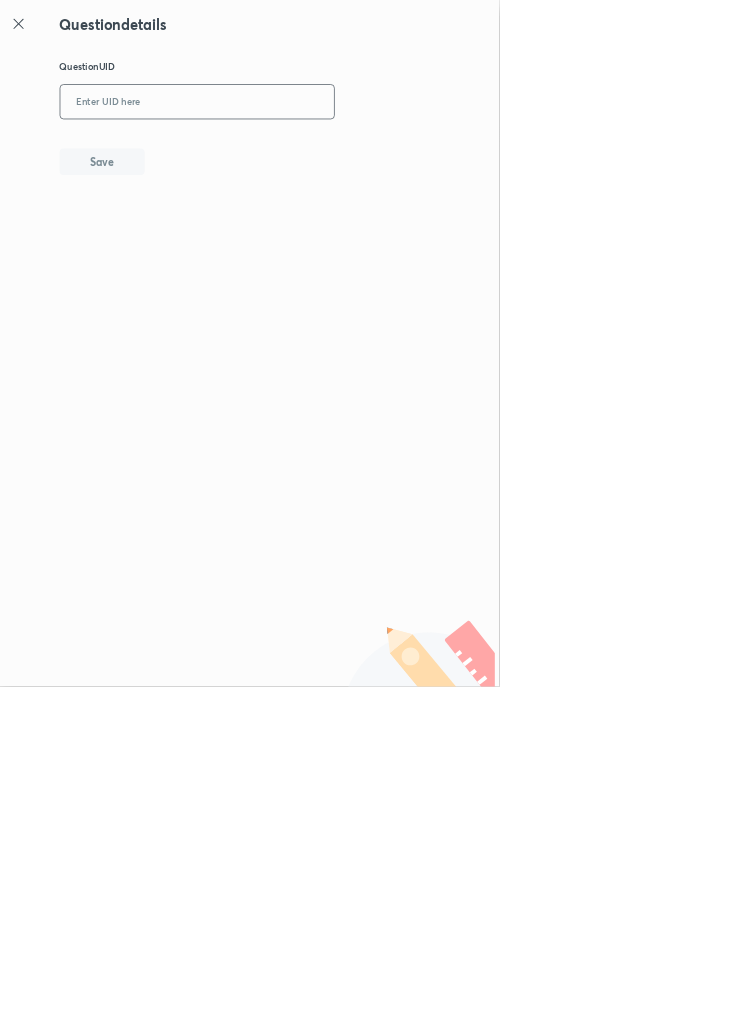 click at bounding box center (297, 154) 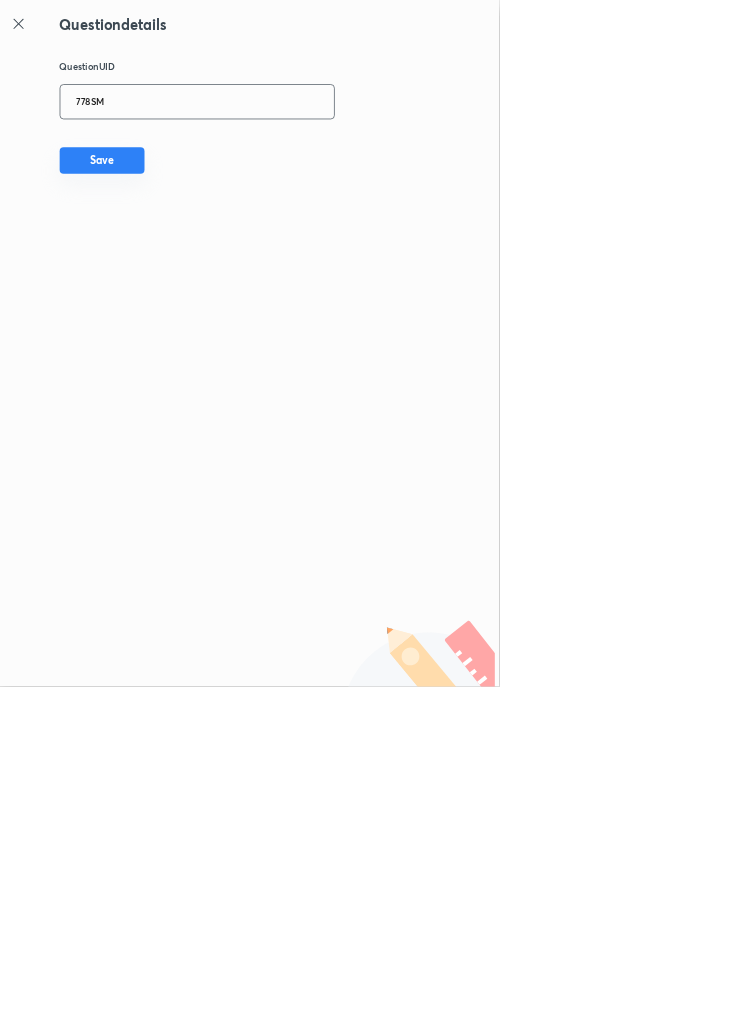 type on "778SM" 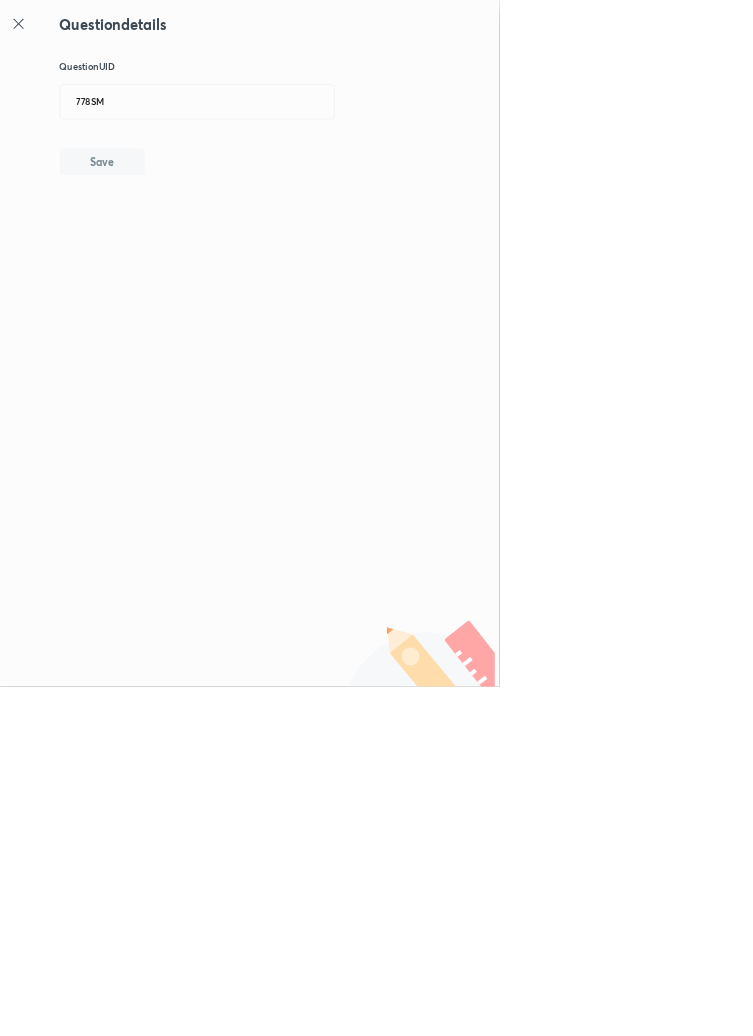 type 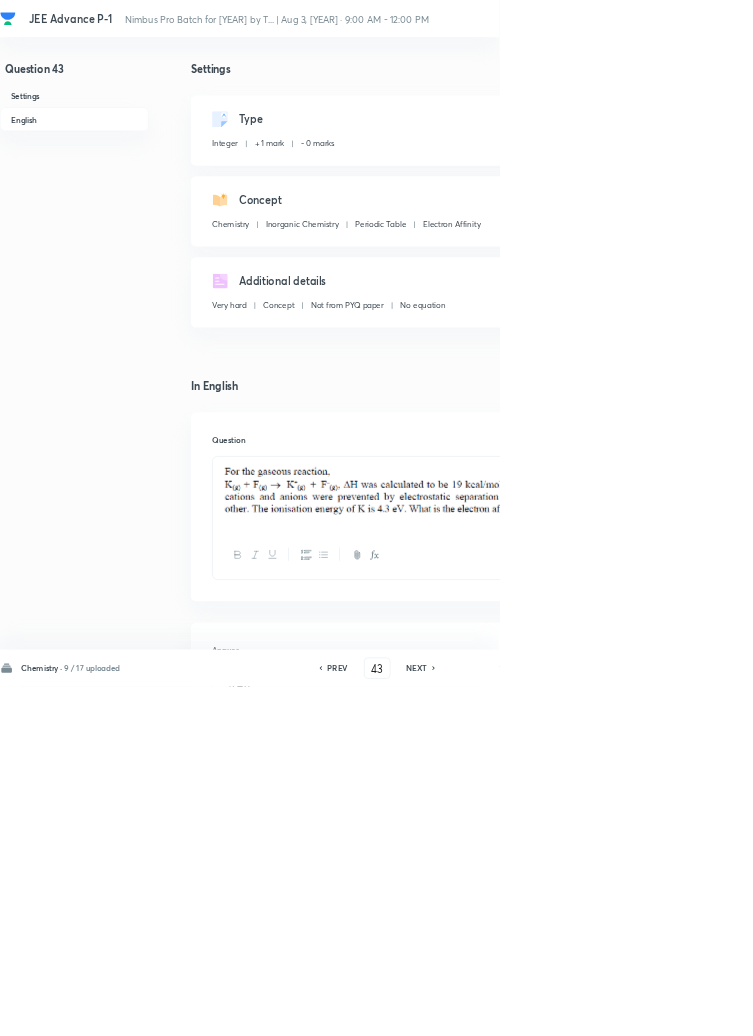 click 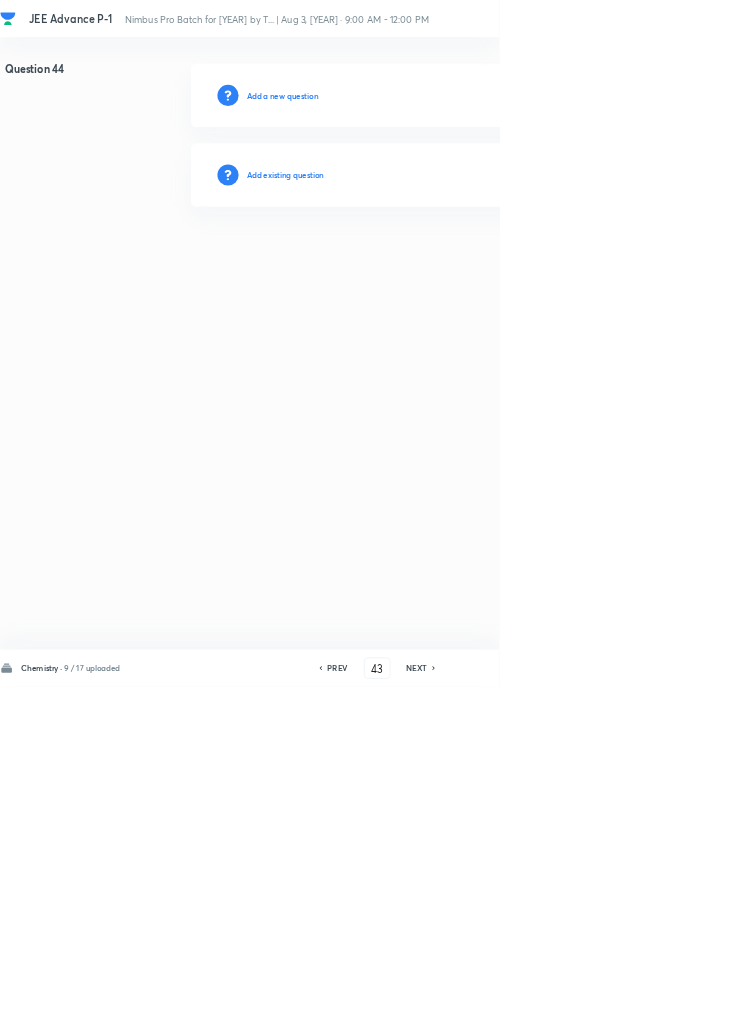 type on "44" 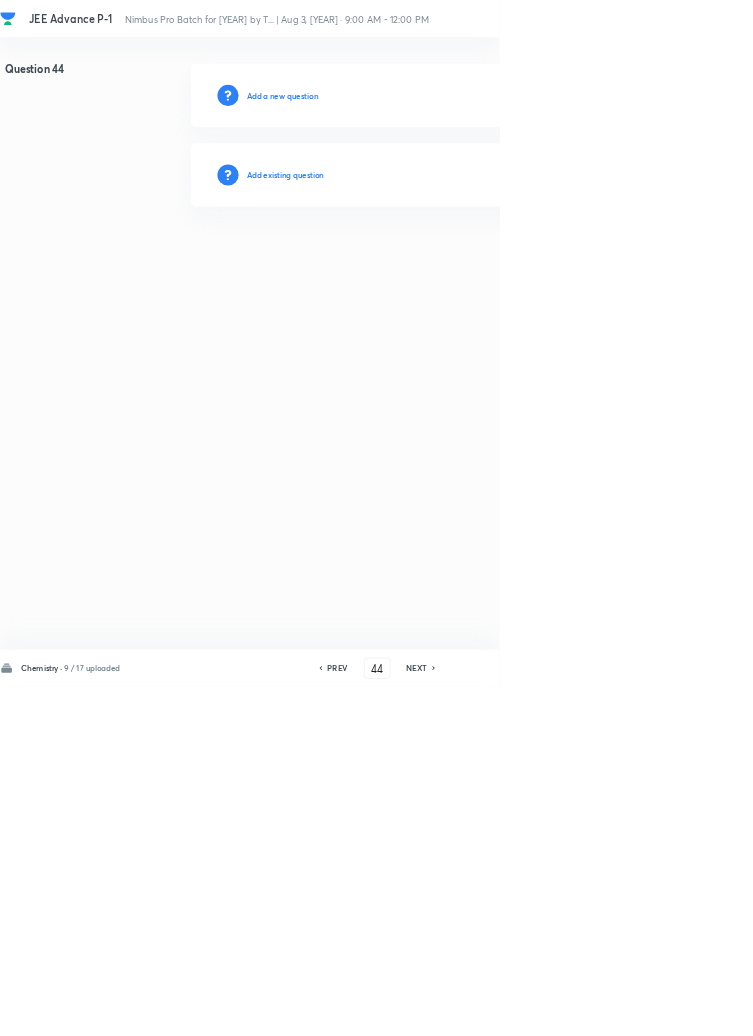 click on "Add existing question" at bounding box center [430, 264] 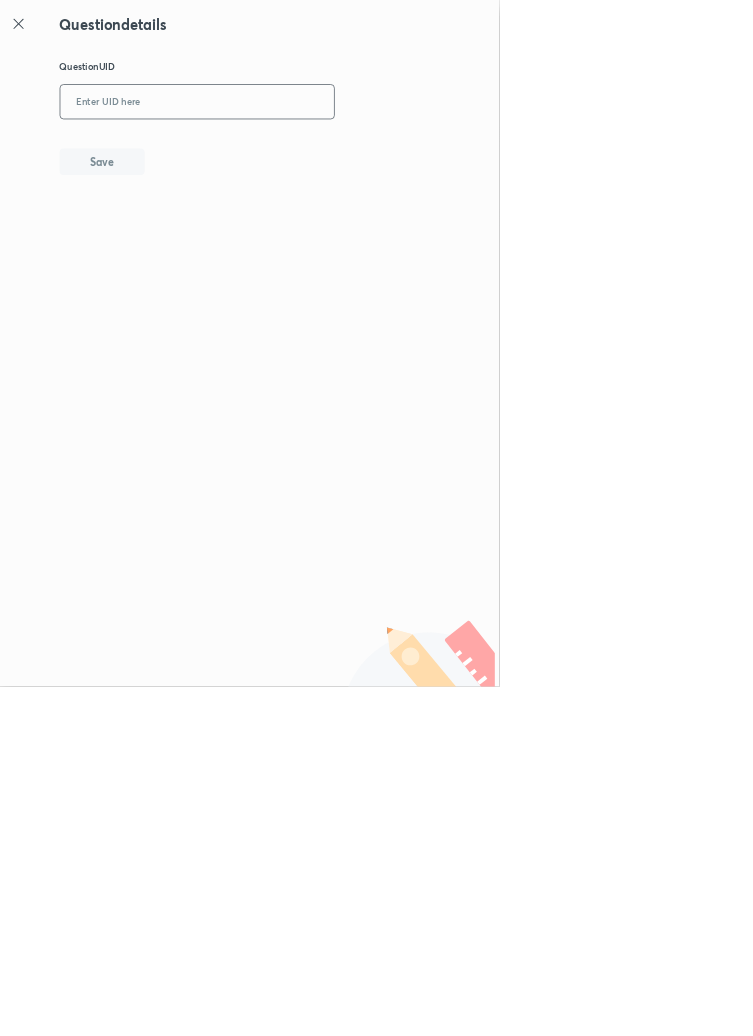 click at bounding box center [297, 154] 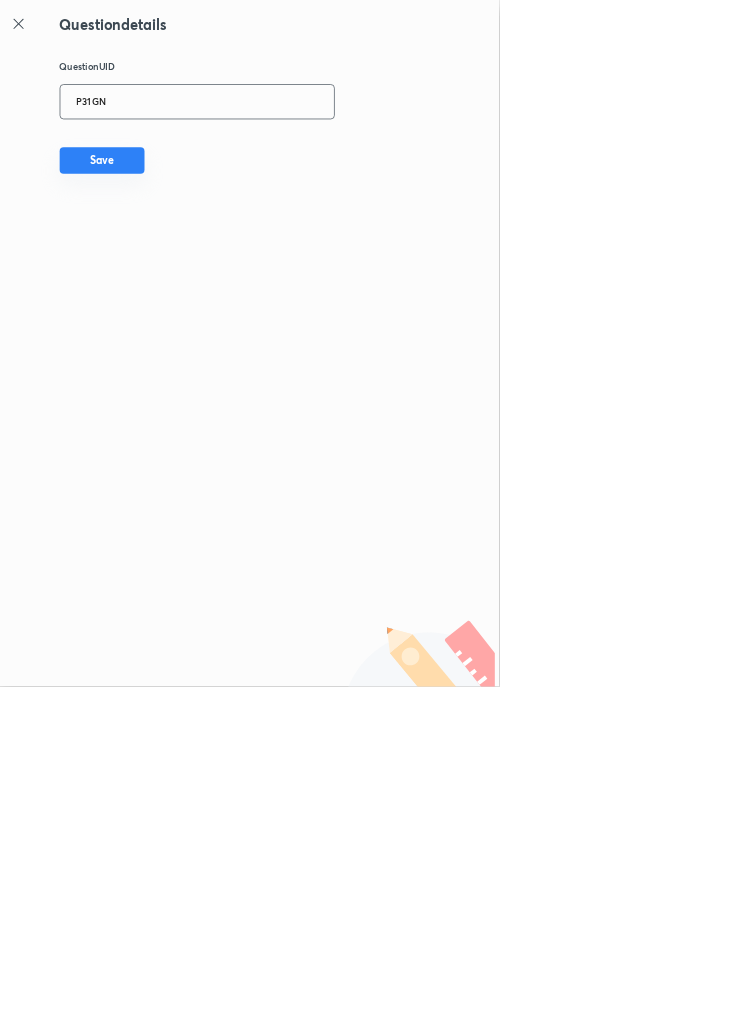 type on "P31GN" 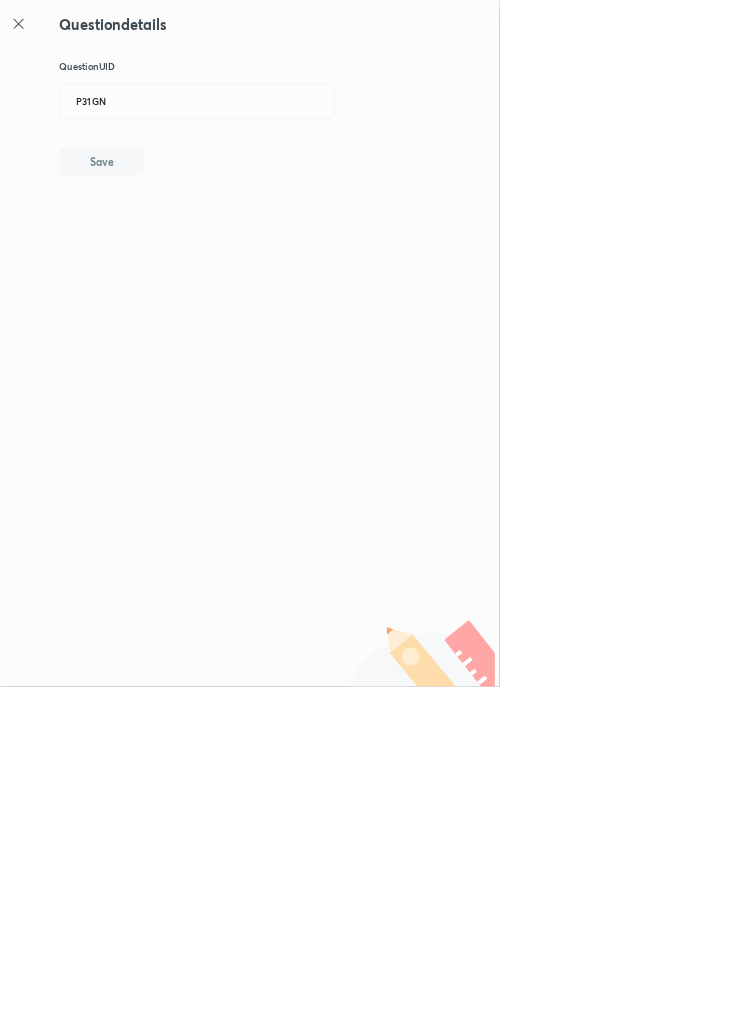 type 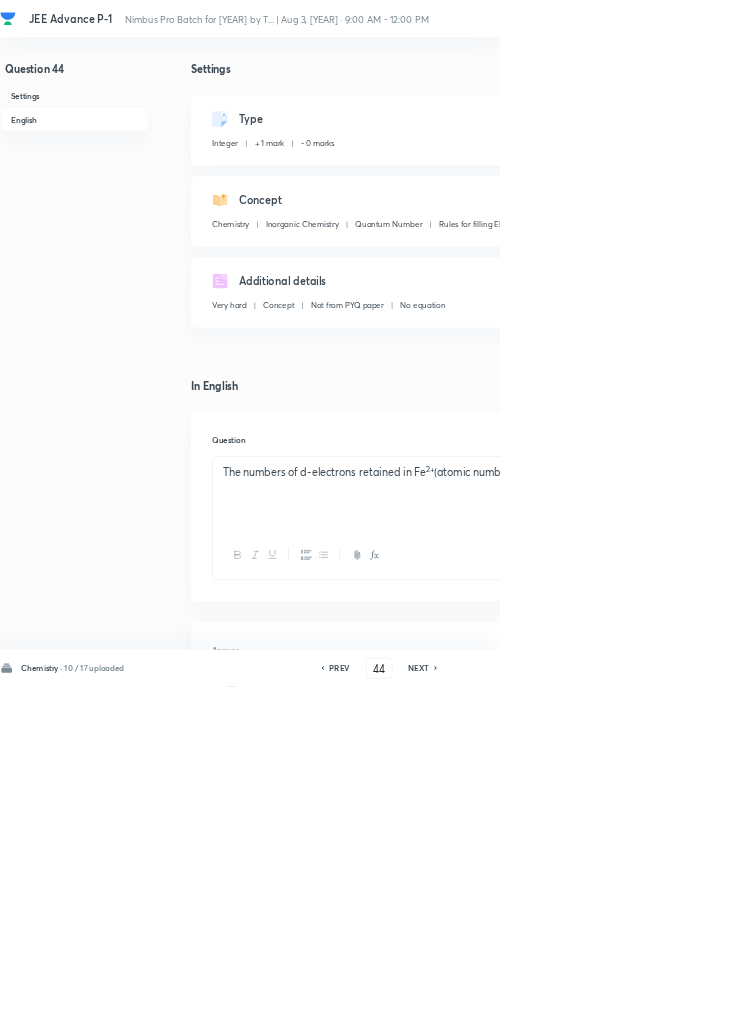 click 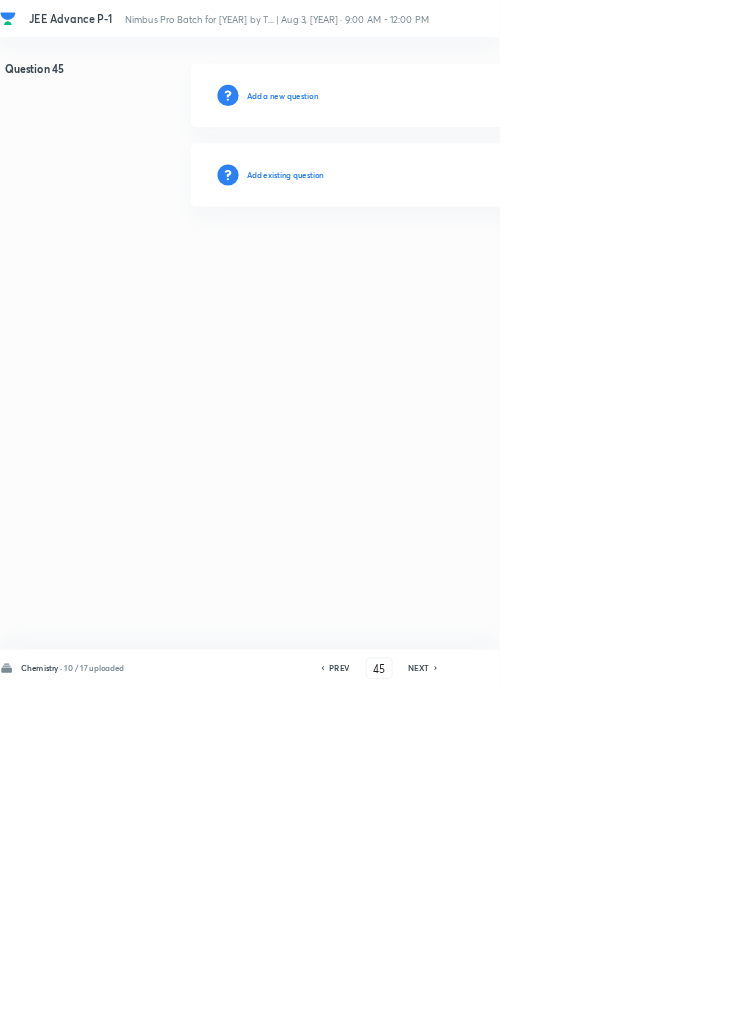 click on "Add existing question" at bounding box center (430, 264) 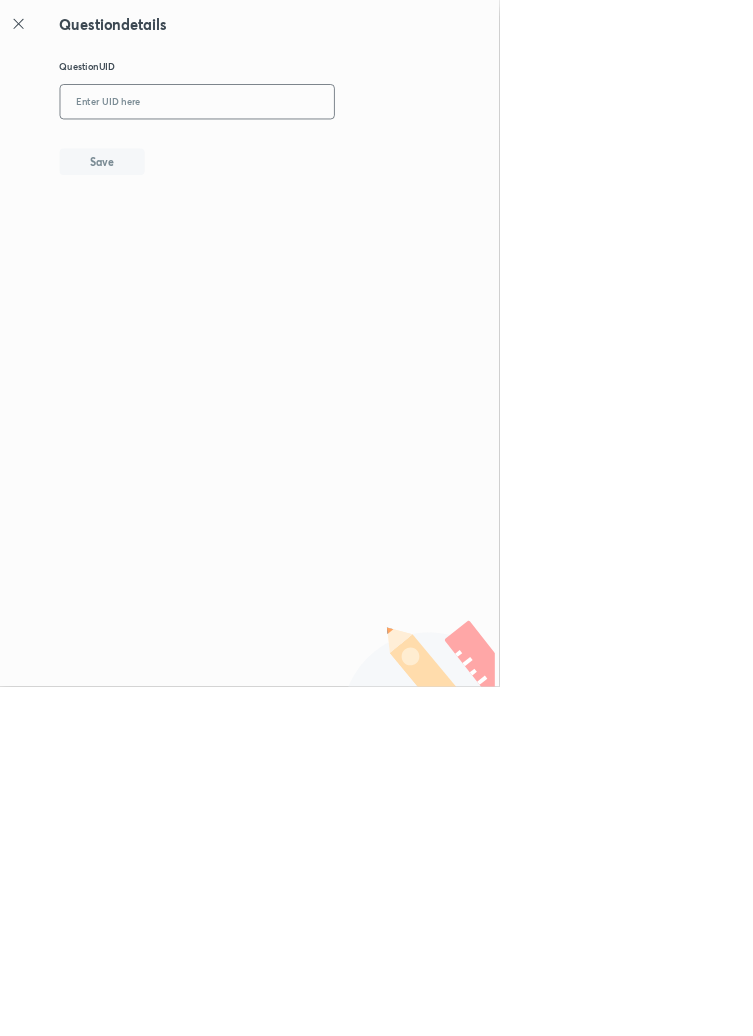click at bounding box center [297, 154] 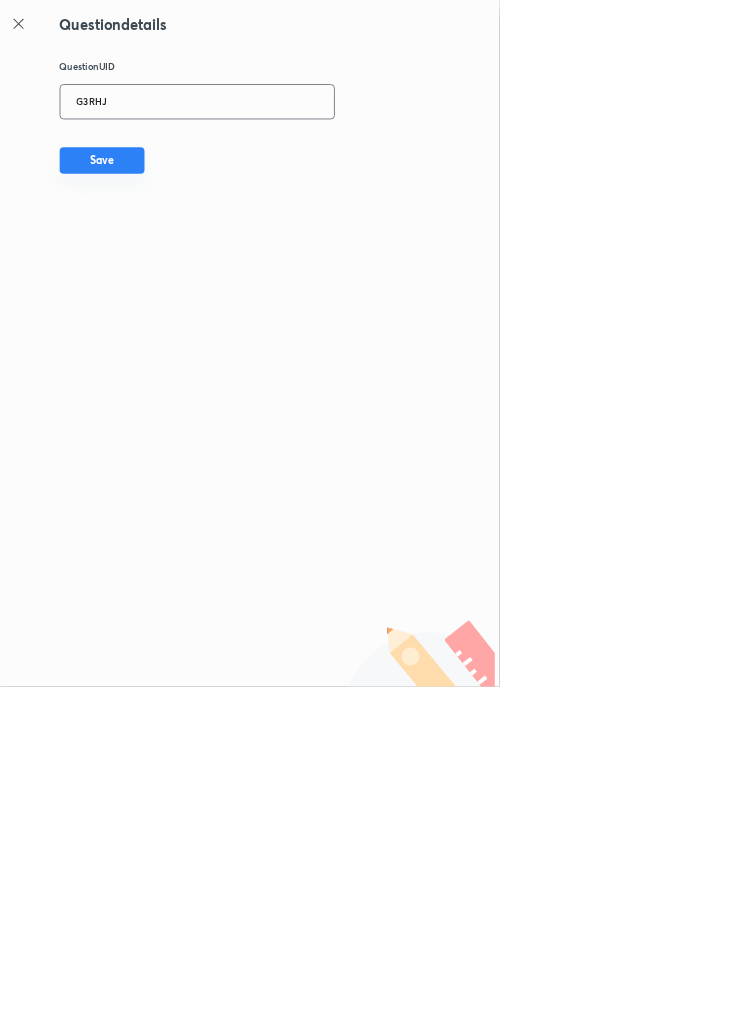 type on "G3RHJ" 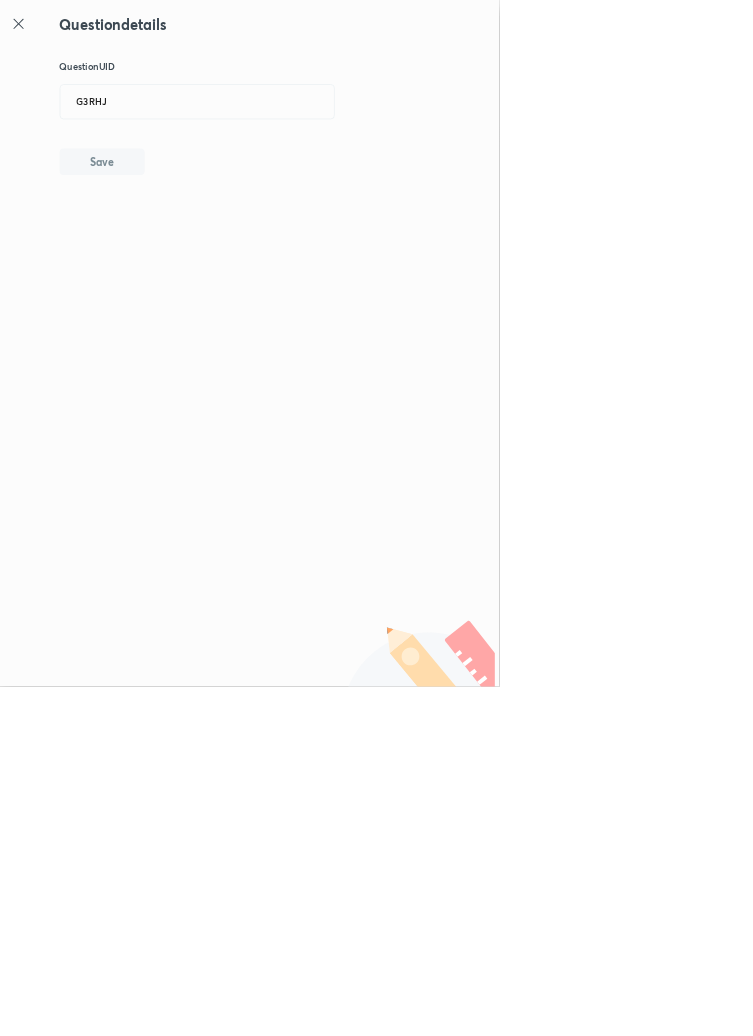type 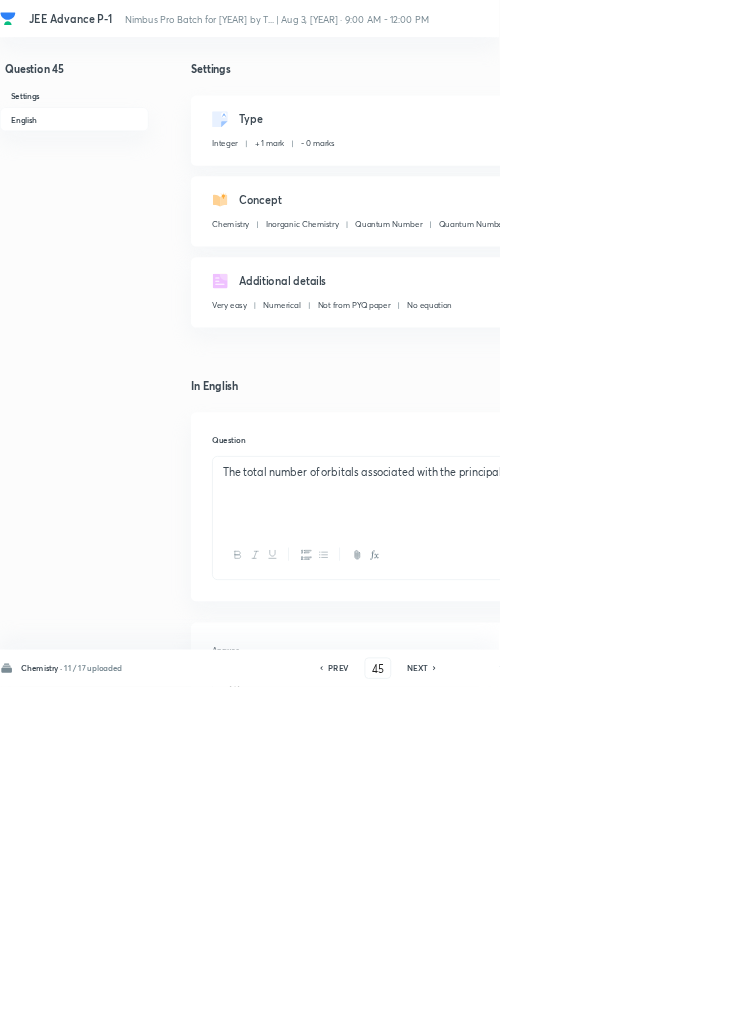 click 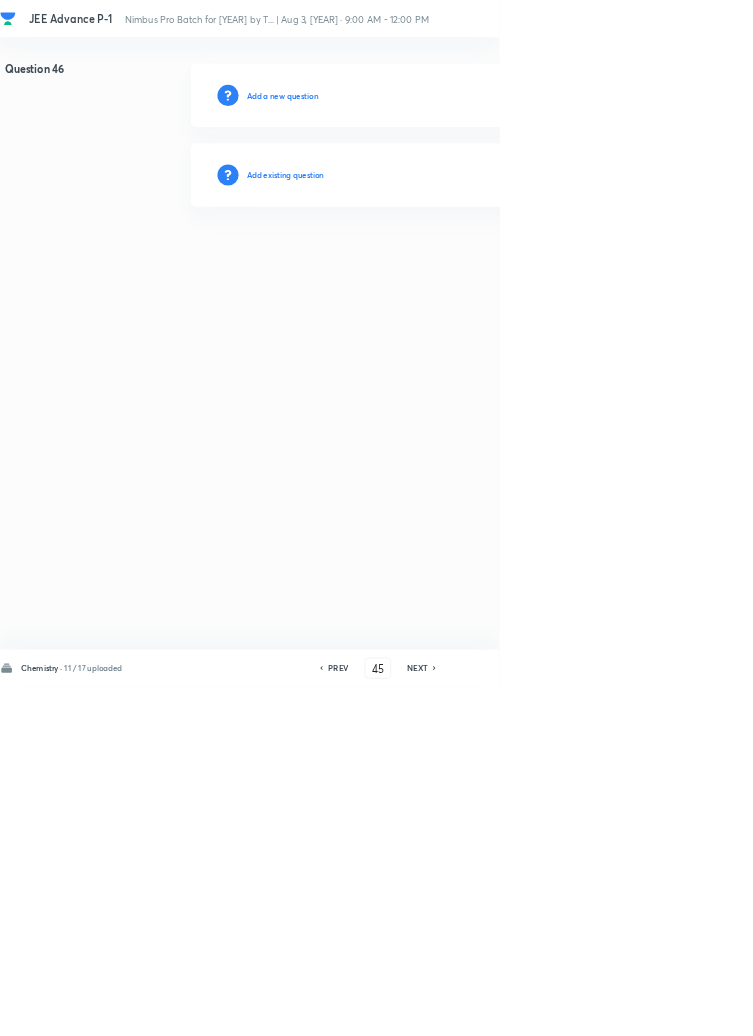 type on "46" 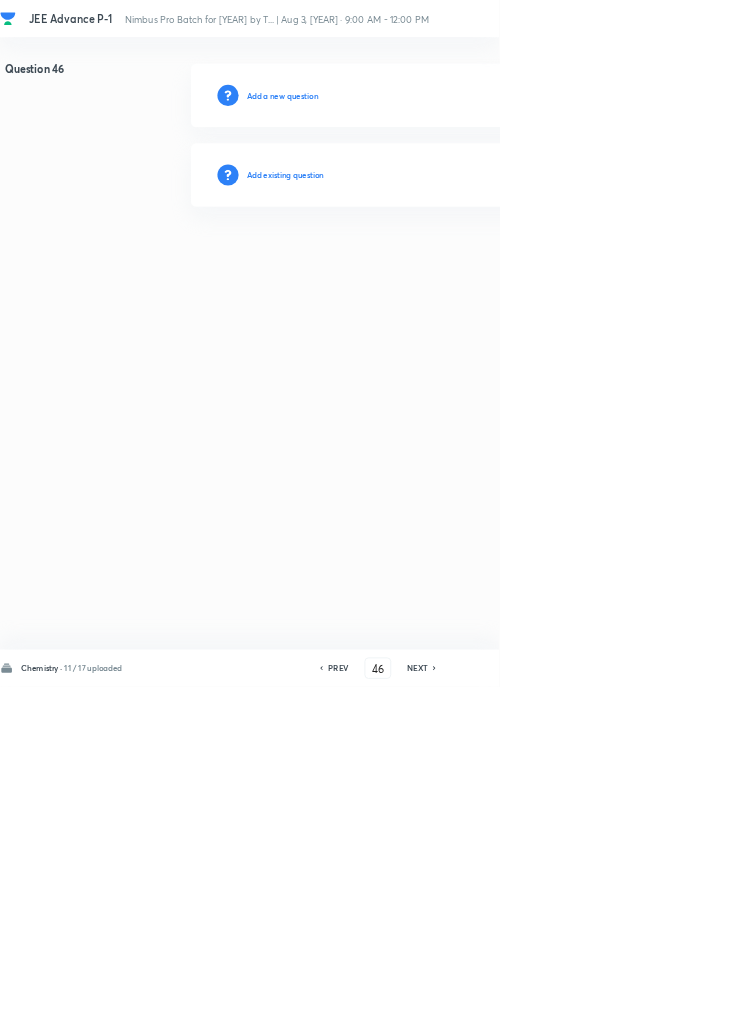 click on "Add existing question" at bounding box center [430, 264] 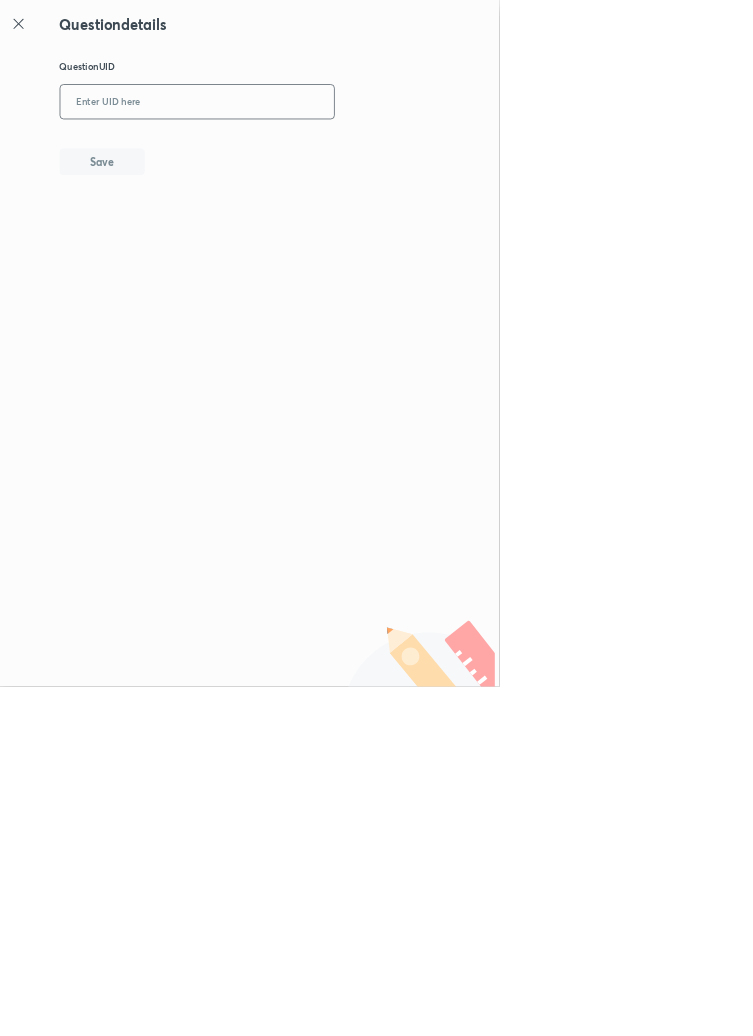 click at bounding box center (297, 154) 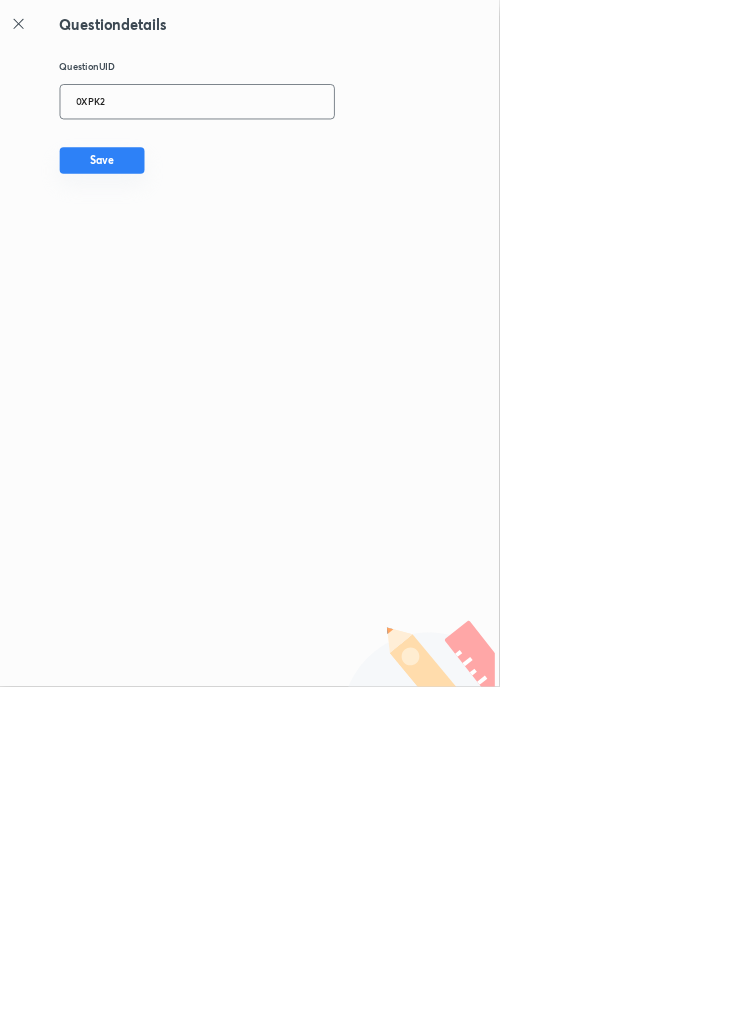 type on "0XPK2" 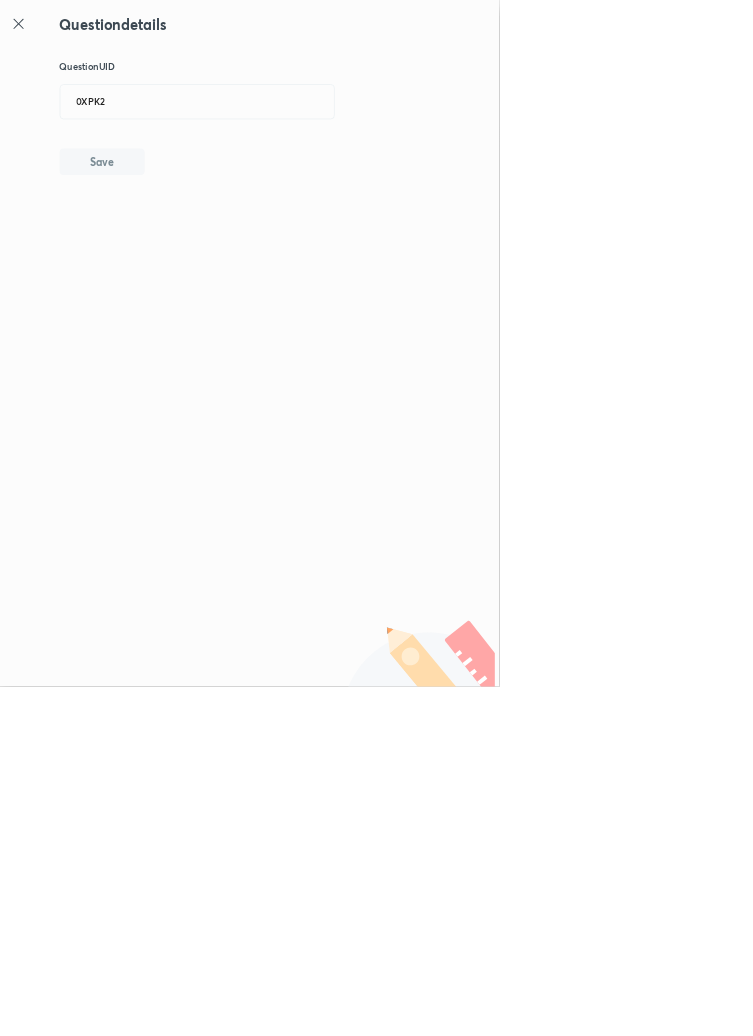 type 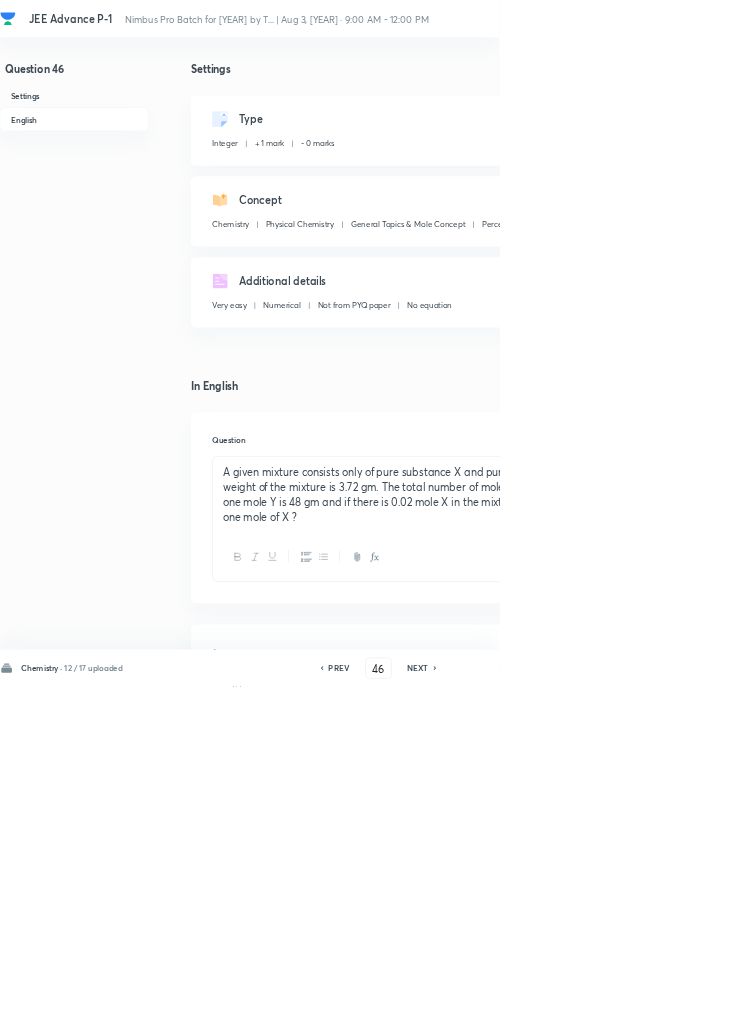click on "NEXT" at bounding box center (630, 1008) 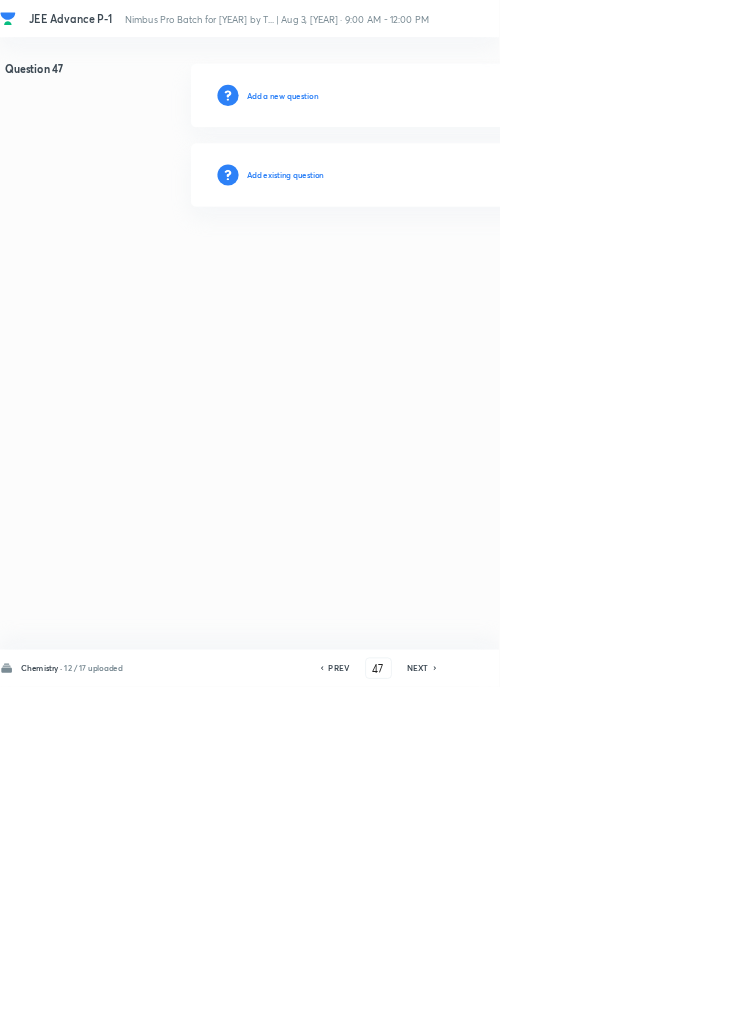 click on "Add existing question" at bounding box center (430, 264) 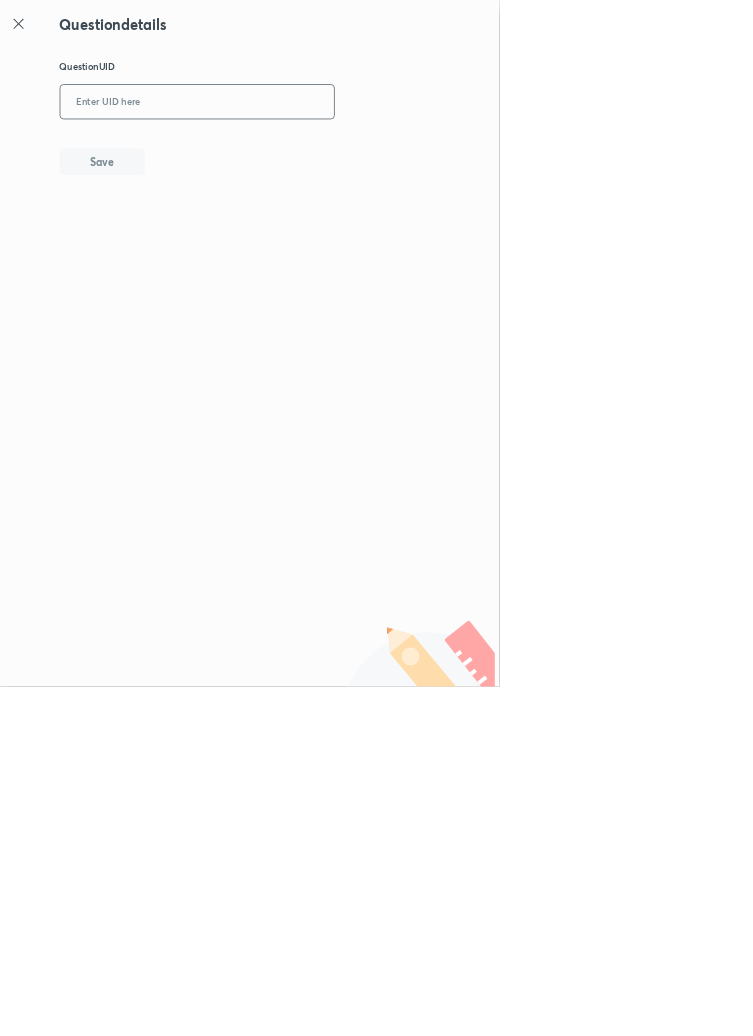 click at bounding box center (297, 154) 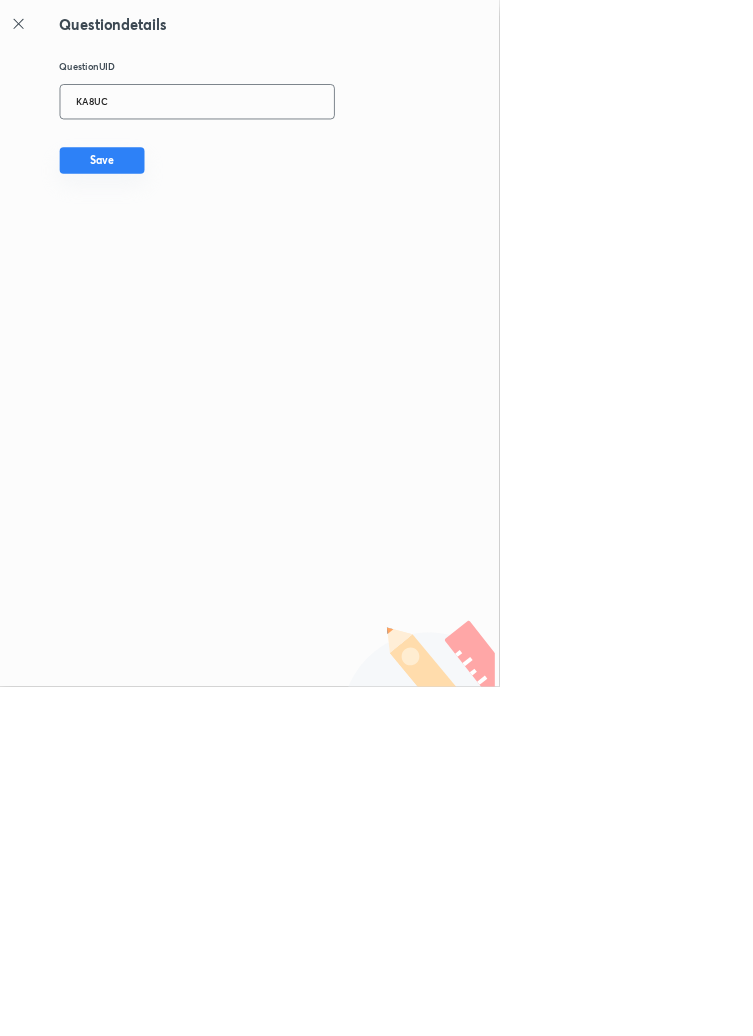 type on "KA8UC" 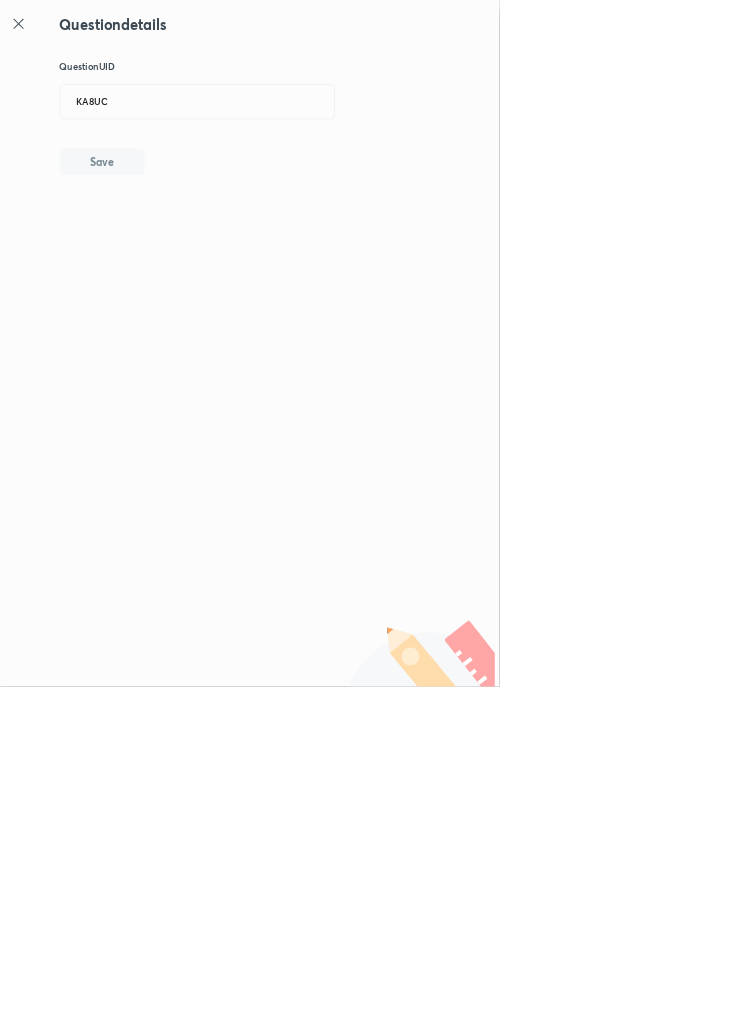 type 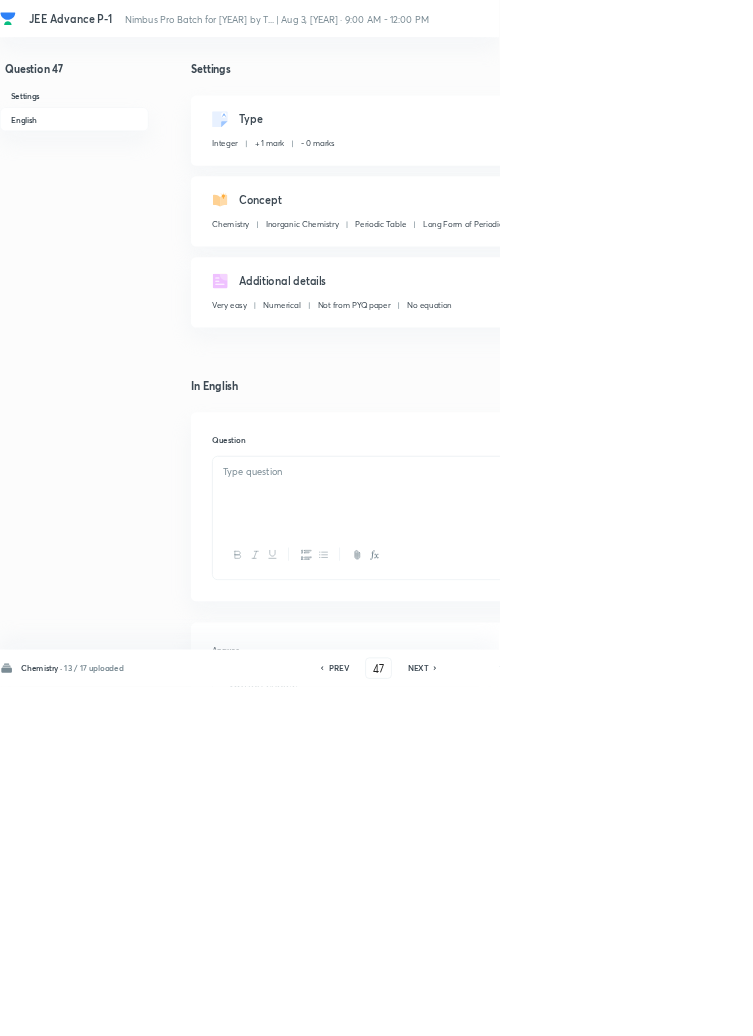 type on "290" 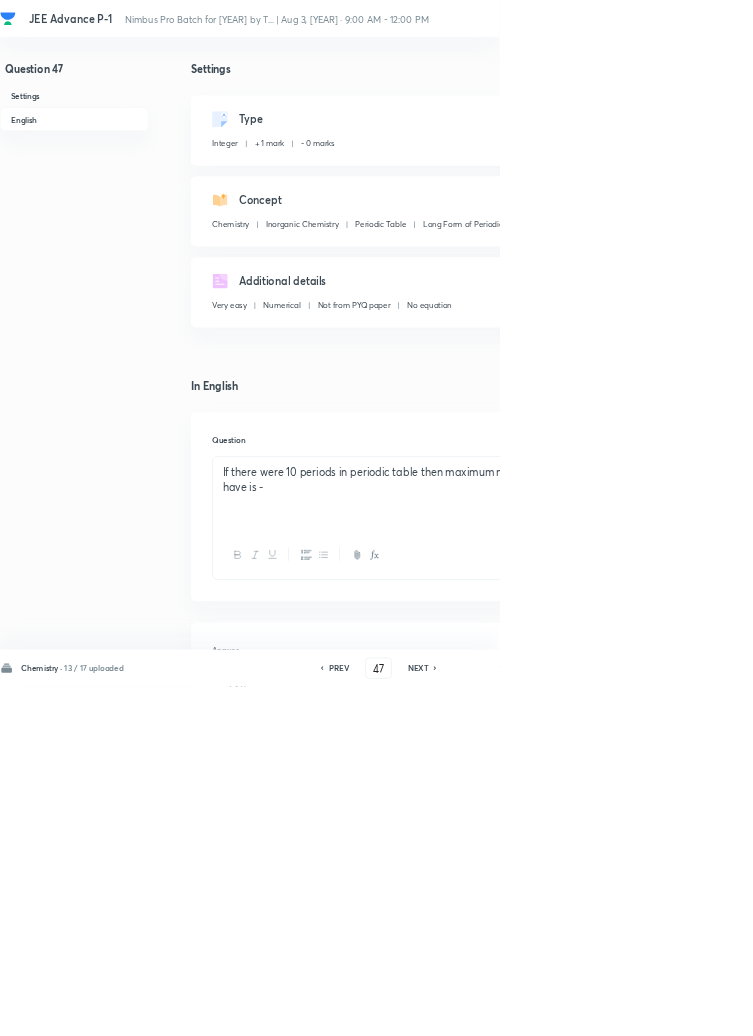 click 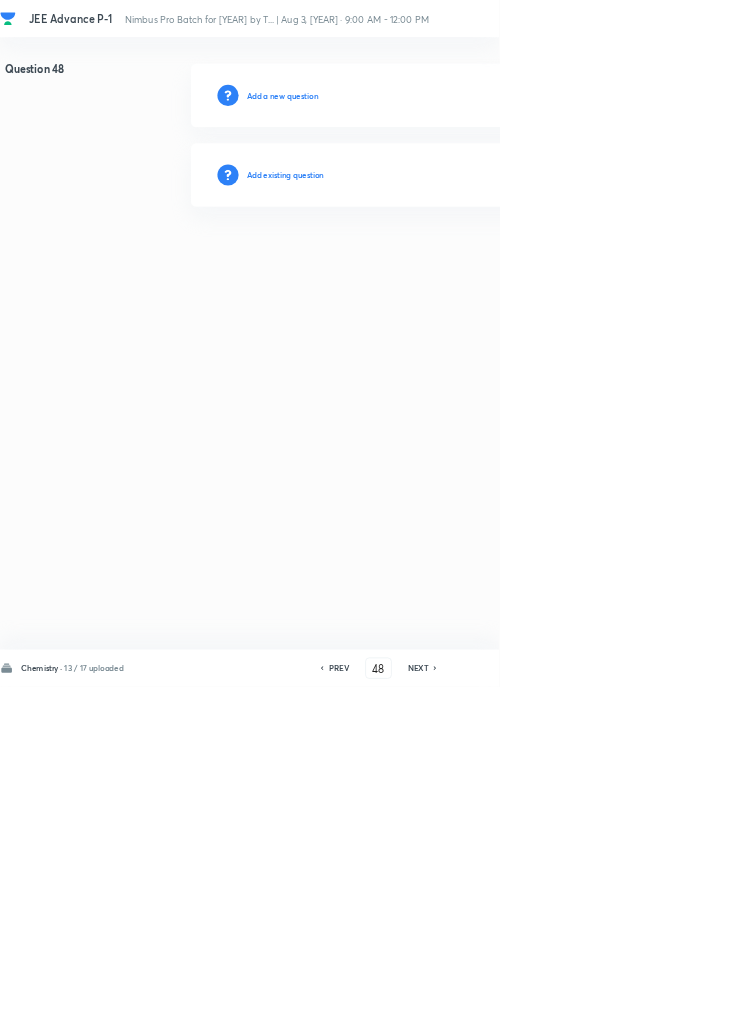 click on "Add existing question" at bounding box center [430, 264] 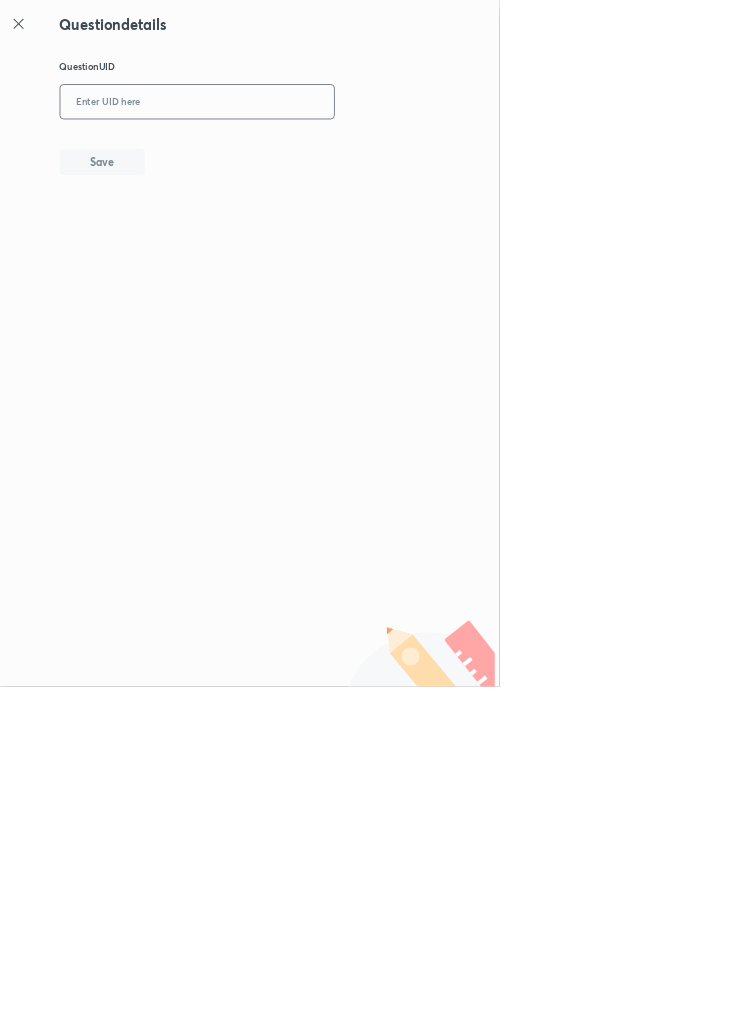 click at bounding box center [297, 154] 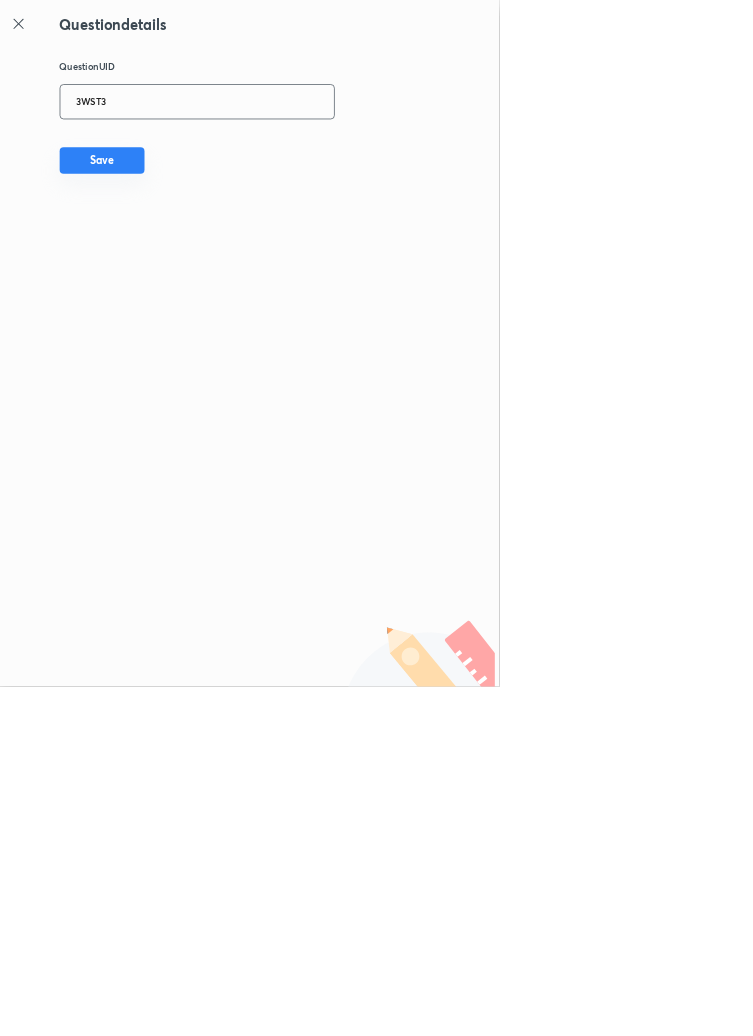 type on "3WST3" 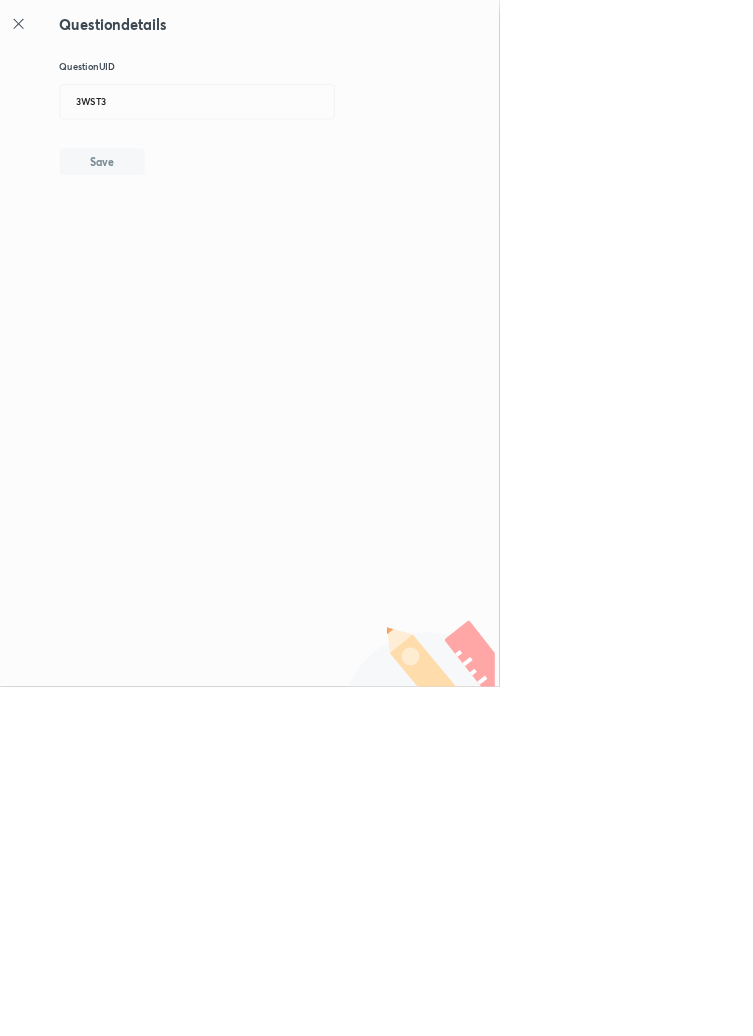 type 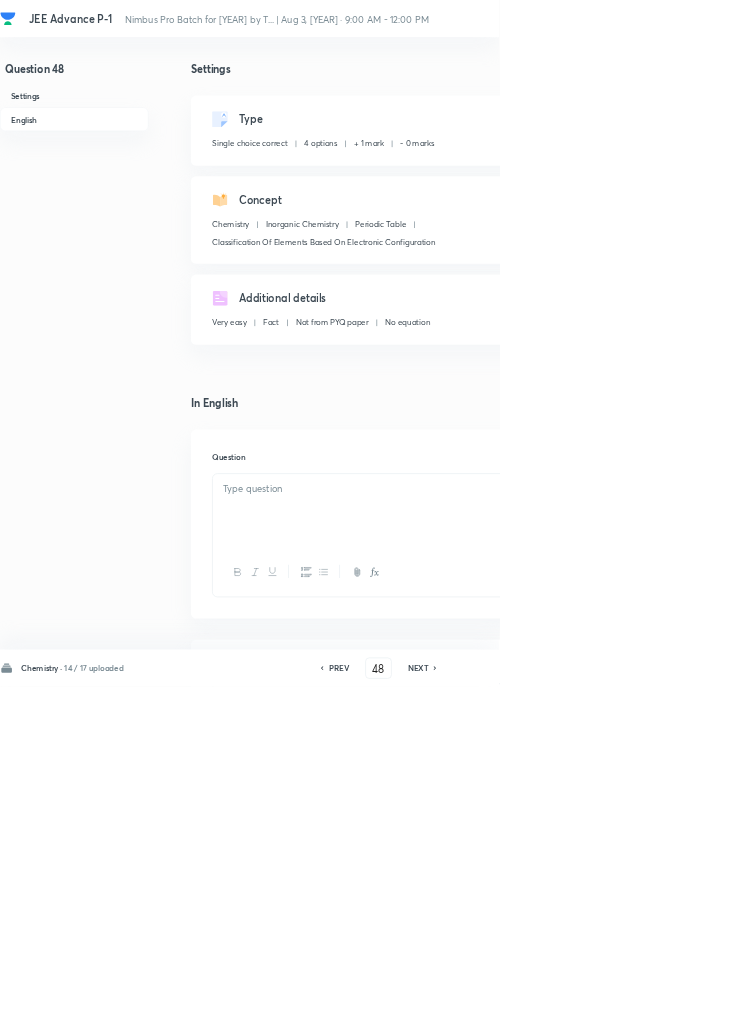 checkbox on "true" 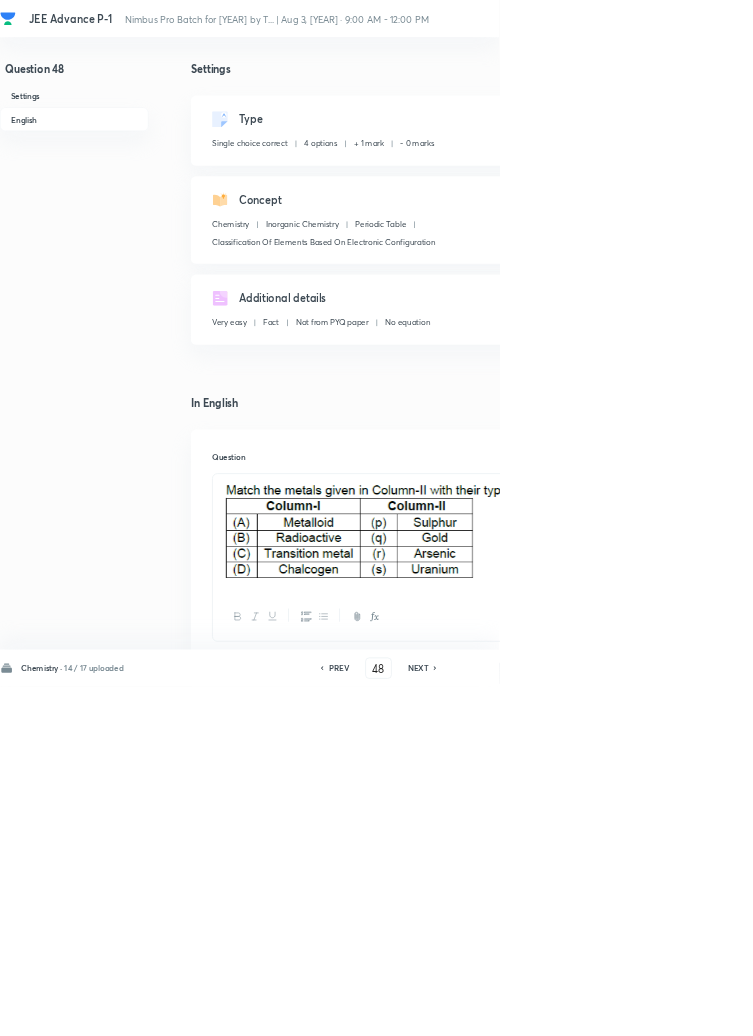 click 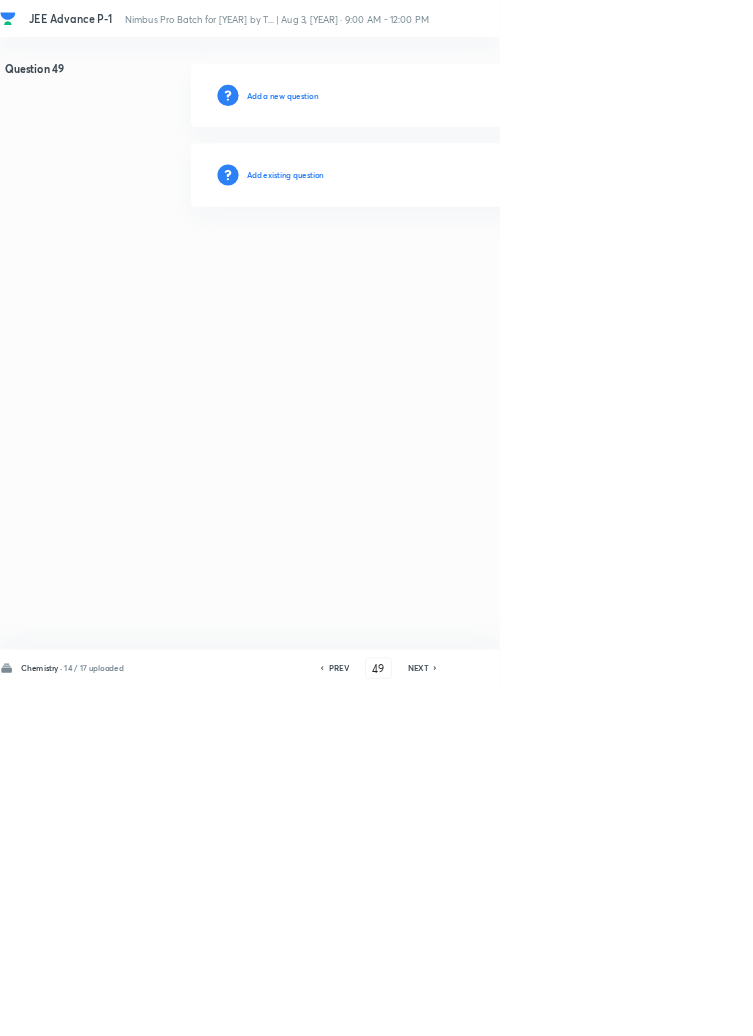 click on "Add existing question" at bounding box center (430, 264) 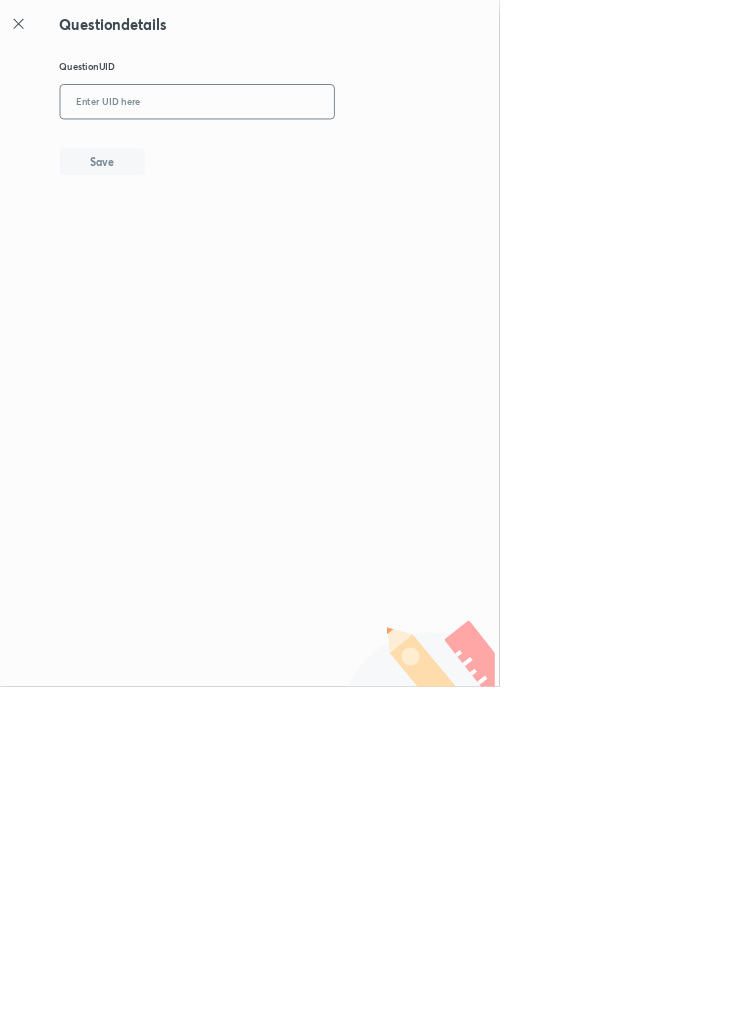 click at bounding box center [297, 154] 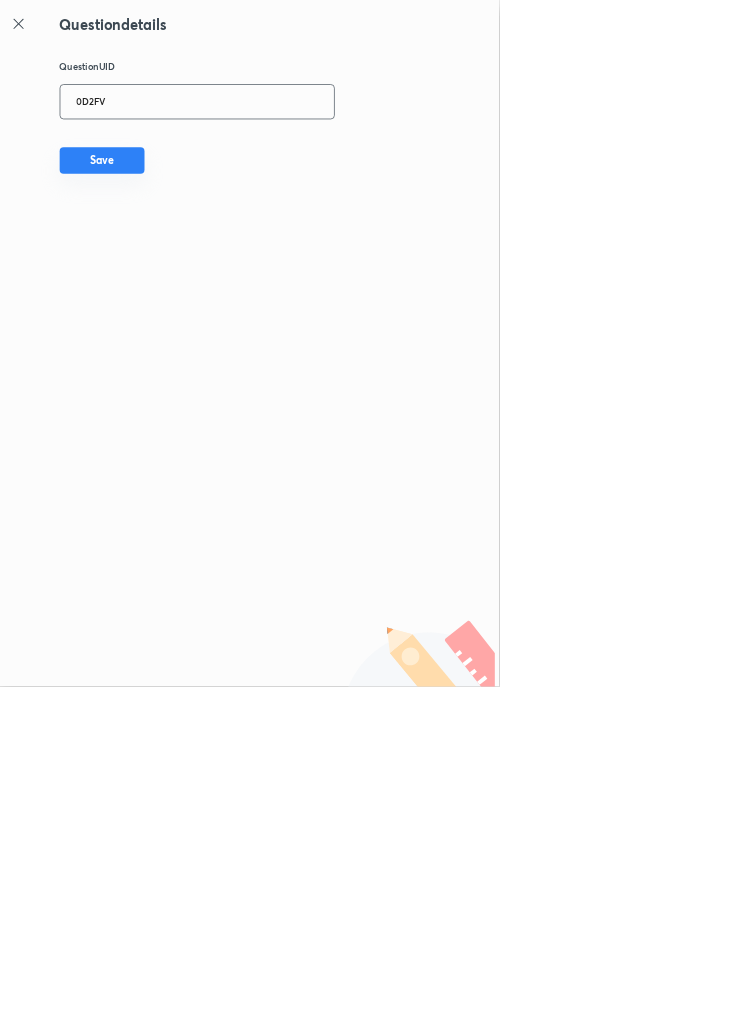 type on "0D2FV" 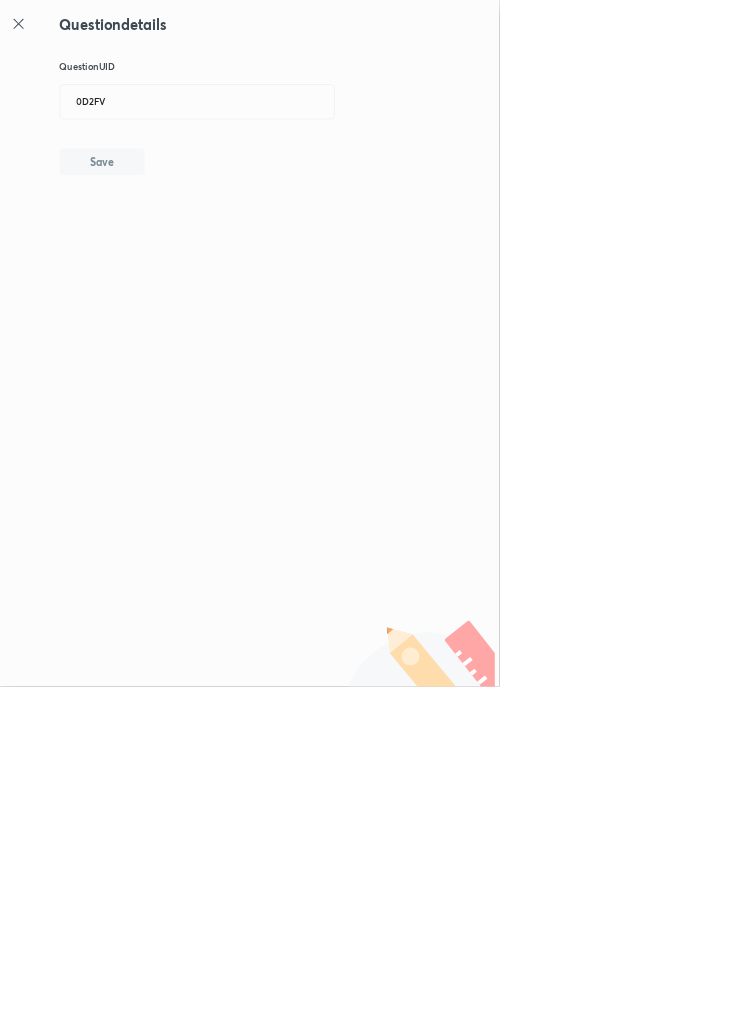 type 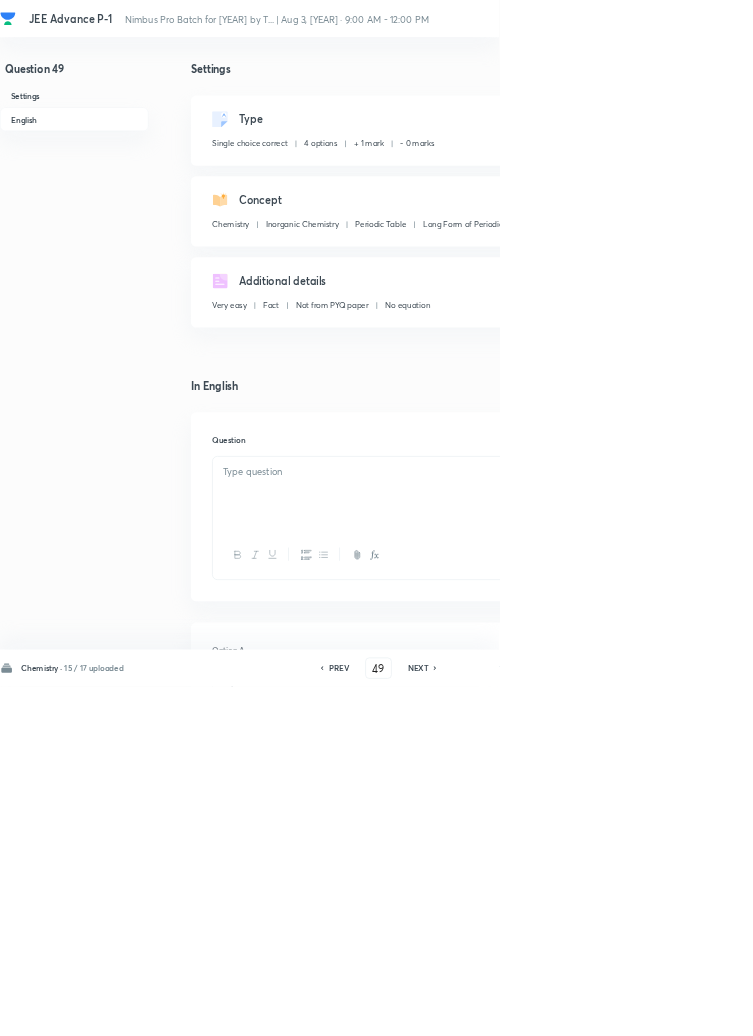 checkbox on "true" 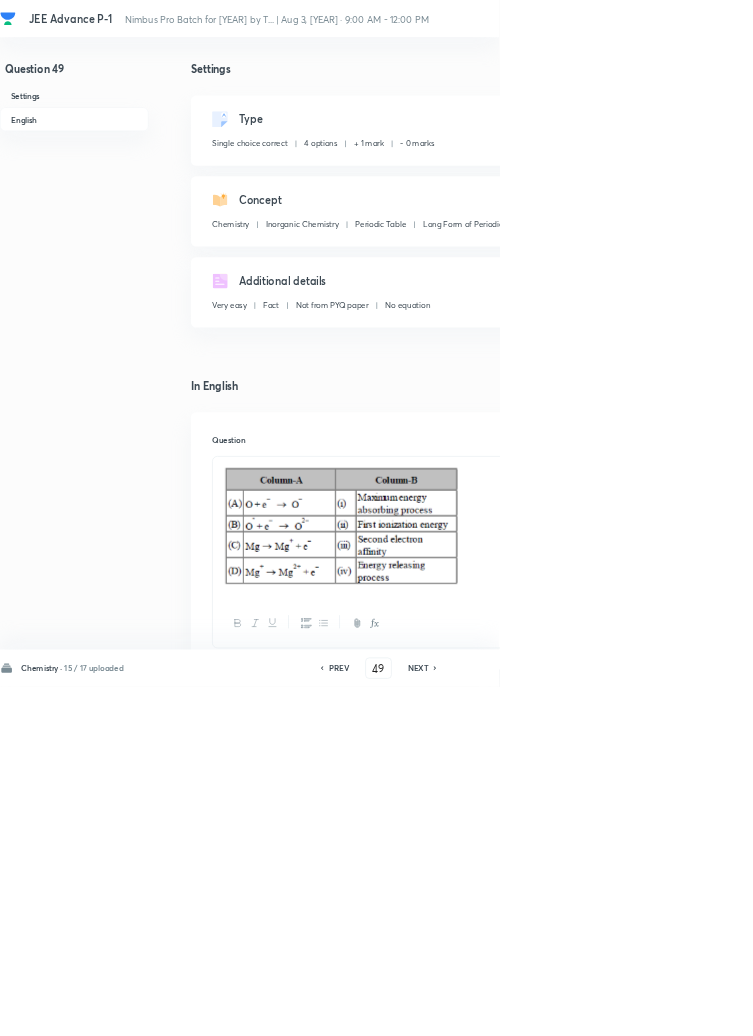 click on "NEXT" at bounding box center [630, 1008] 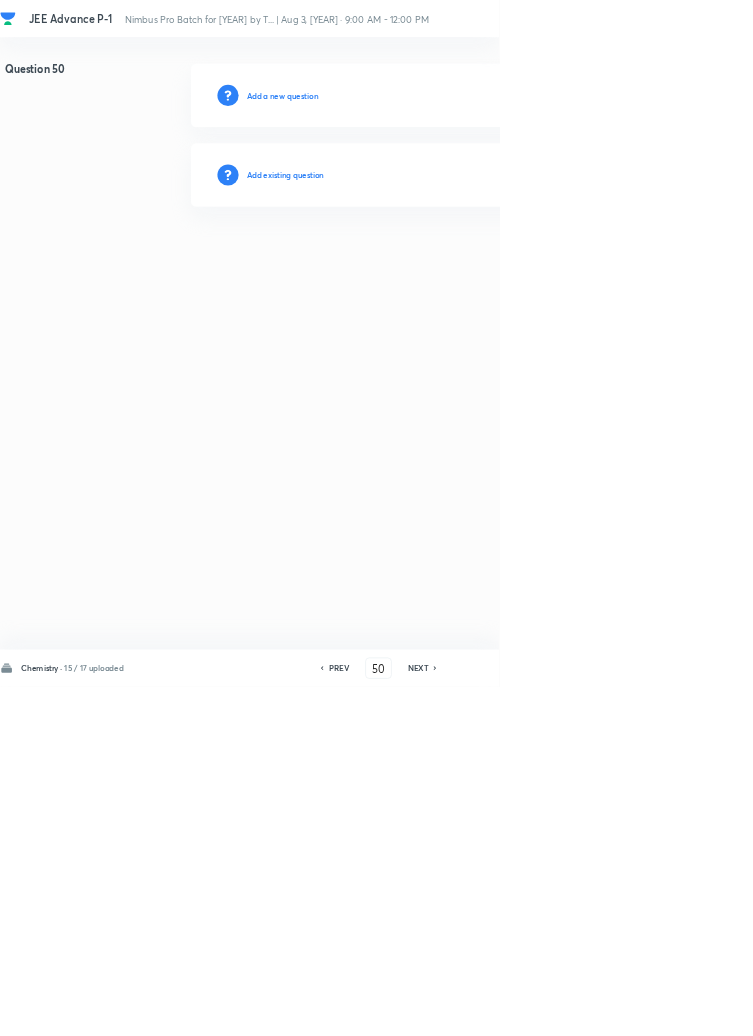 click on "Add existing question" at bounding box center (430, 264) 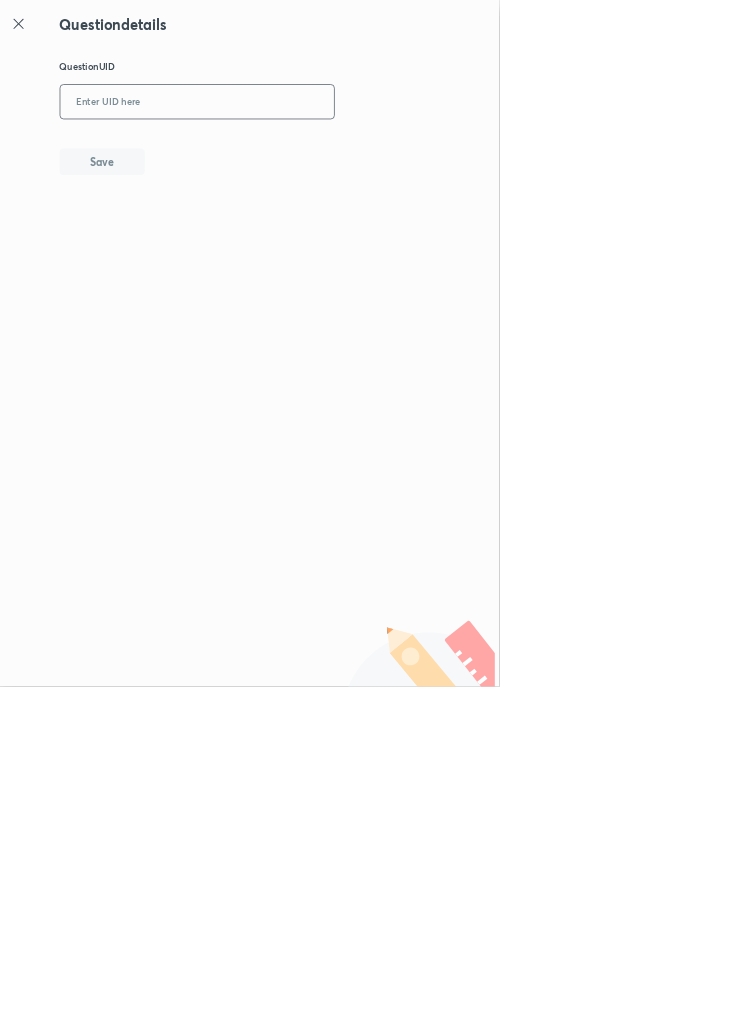 click at bounding box center [297, 154] 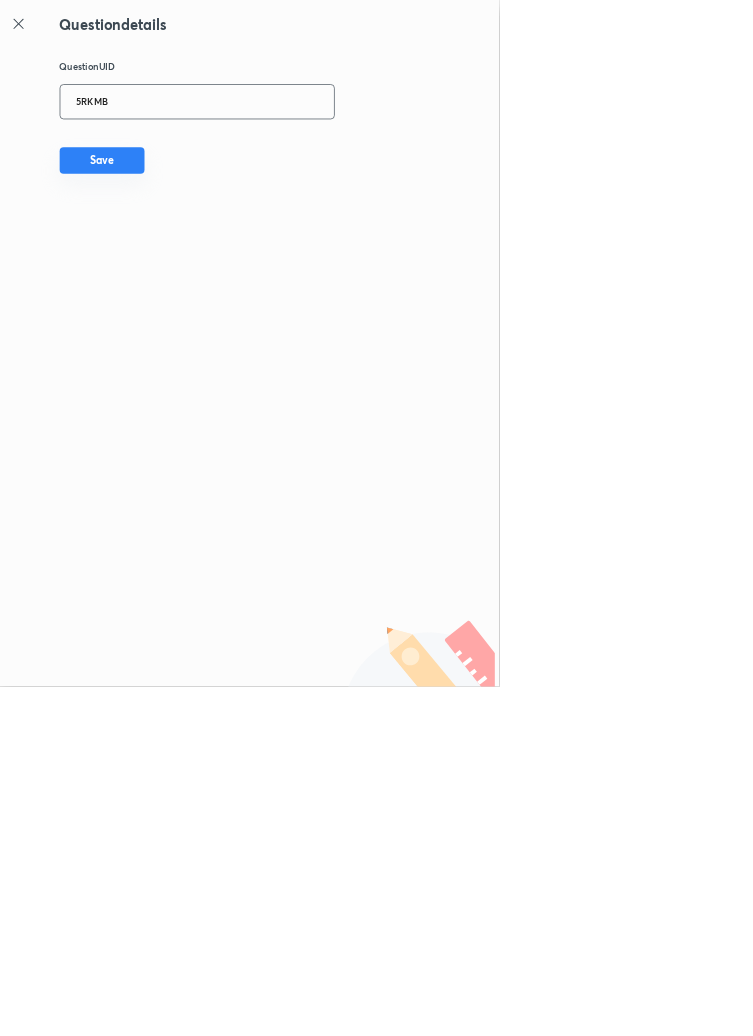 type on "5RKMB" 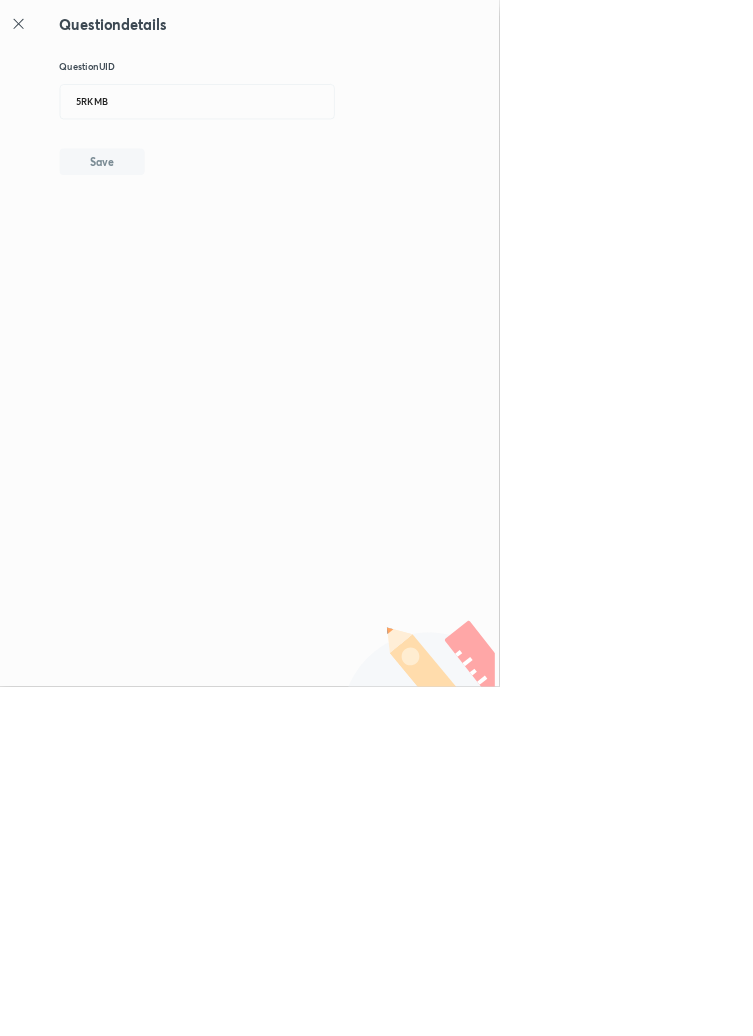 type 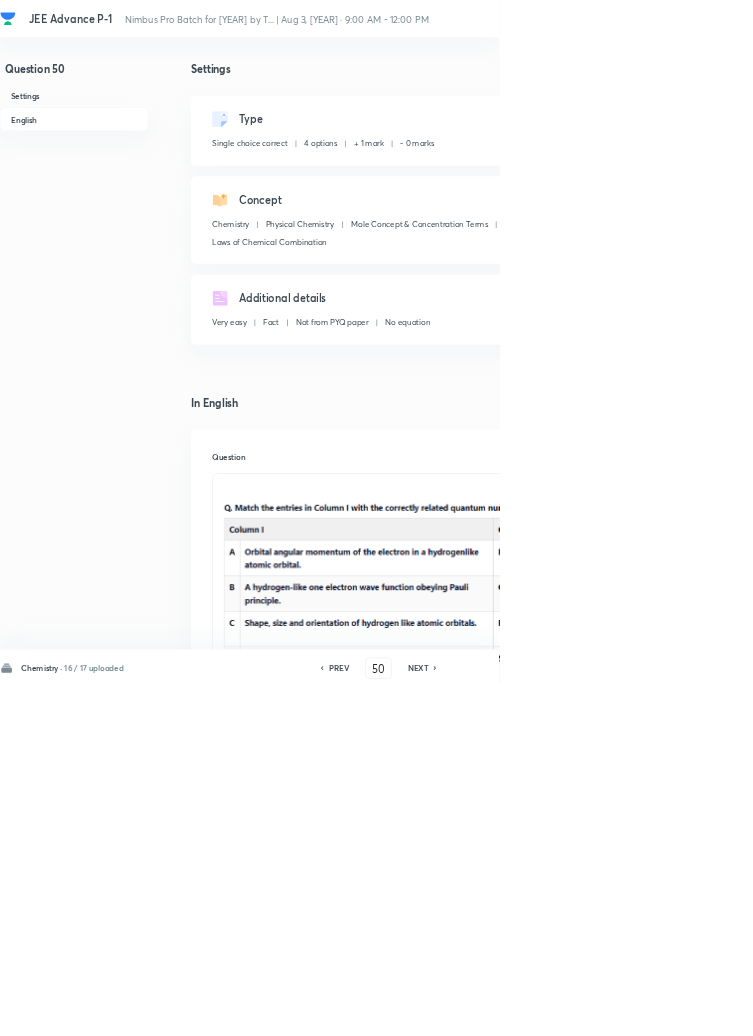 click on "NEXT" at bounding box center (630, 1008) 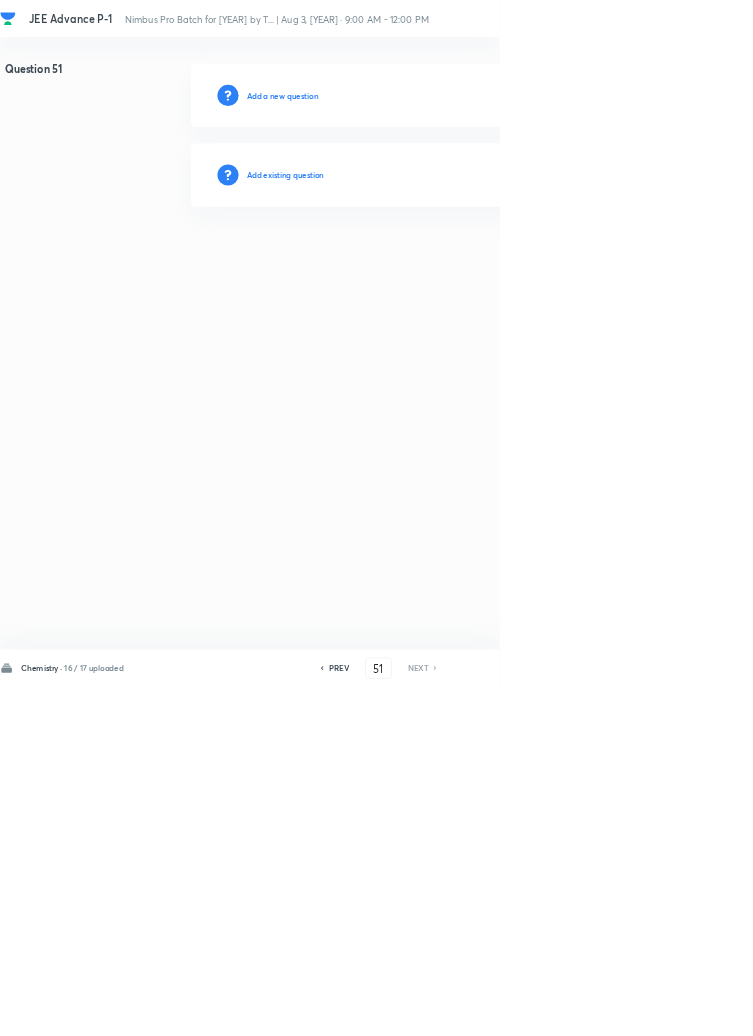 click on "Add existing question" at bounding box center [430, 264] 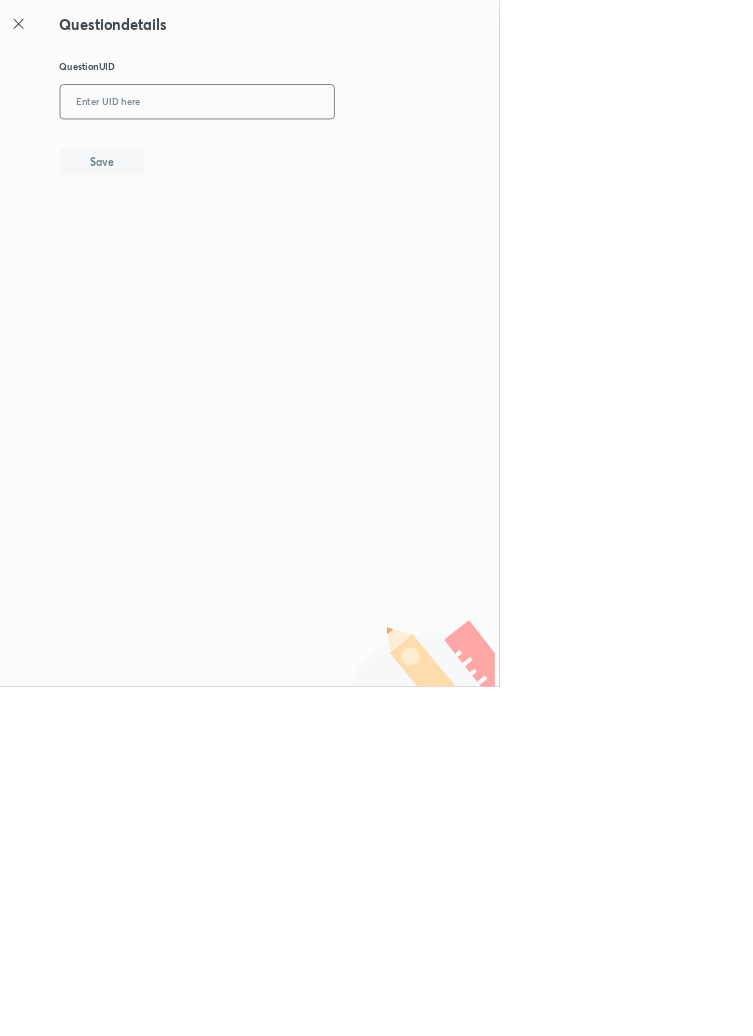 click at bounding box center (297, 154) 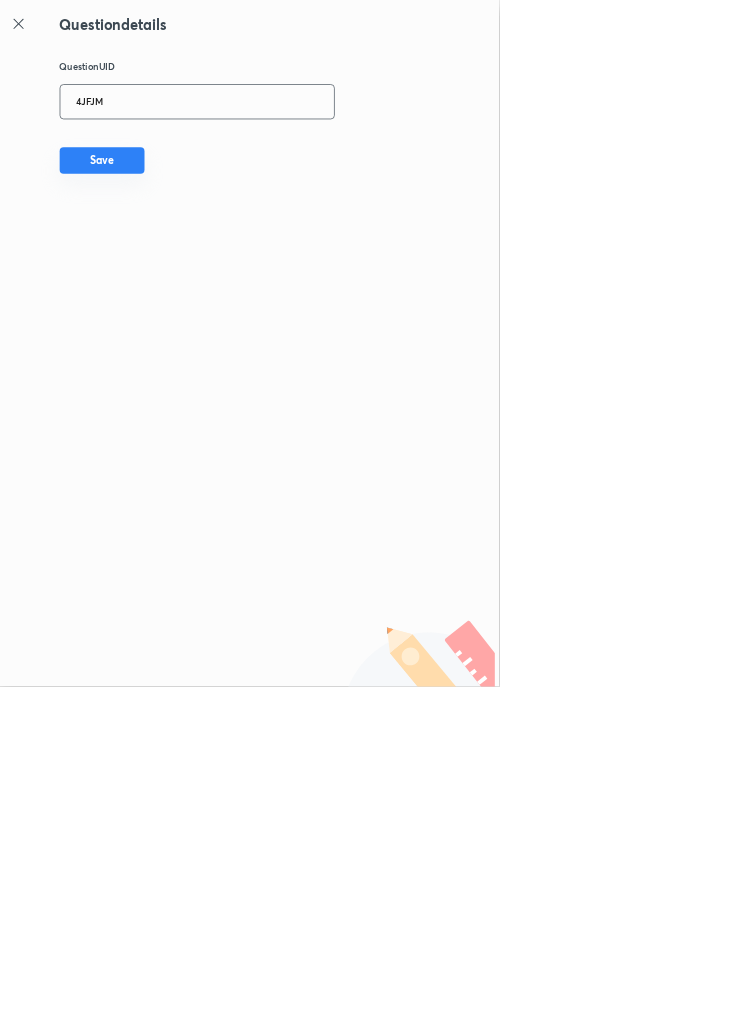 type on "4JFJM" 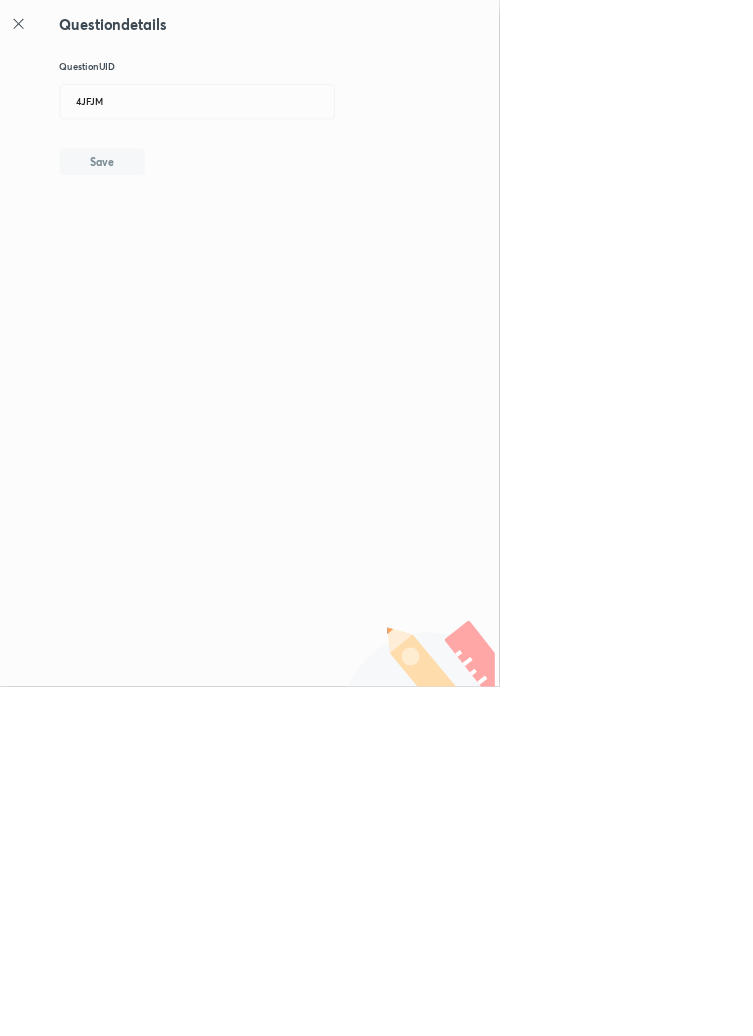 type 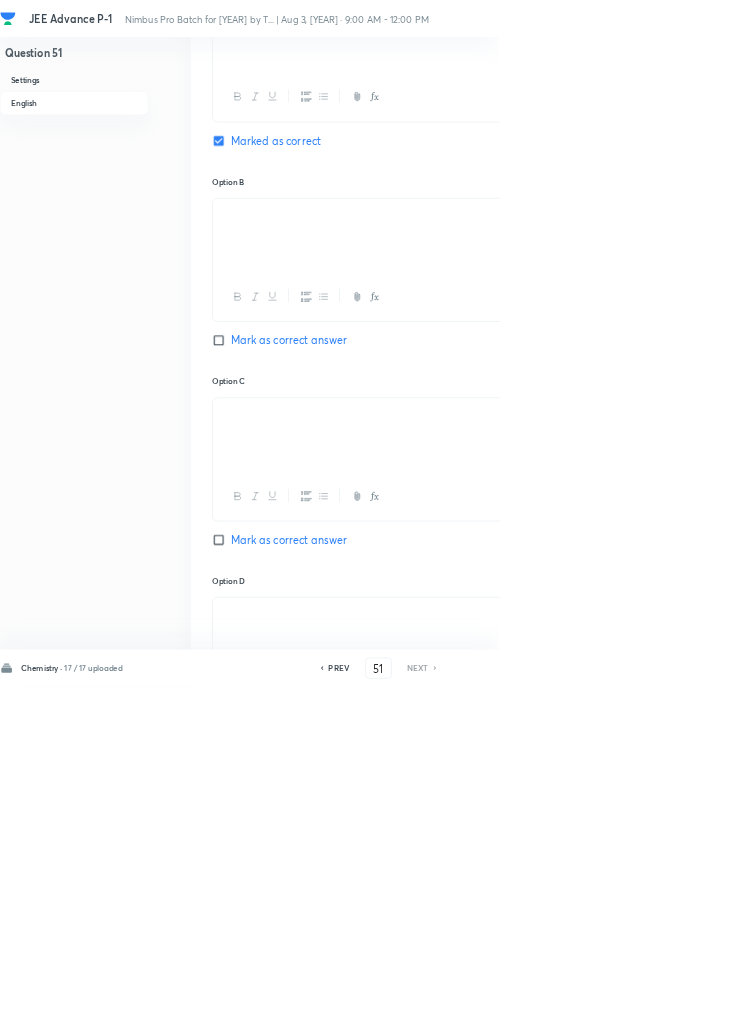 scroll, scrollTop: 1268, scrollLeft: 0, axis: vertical 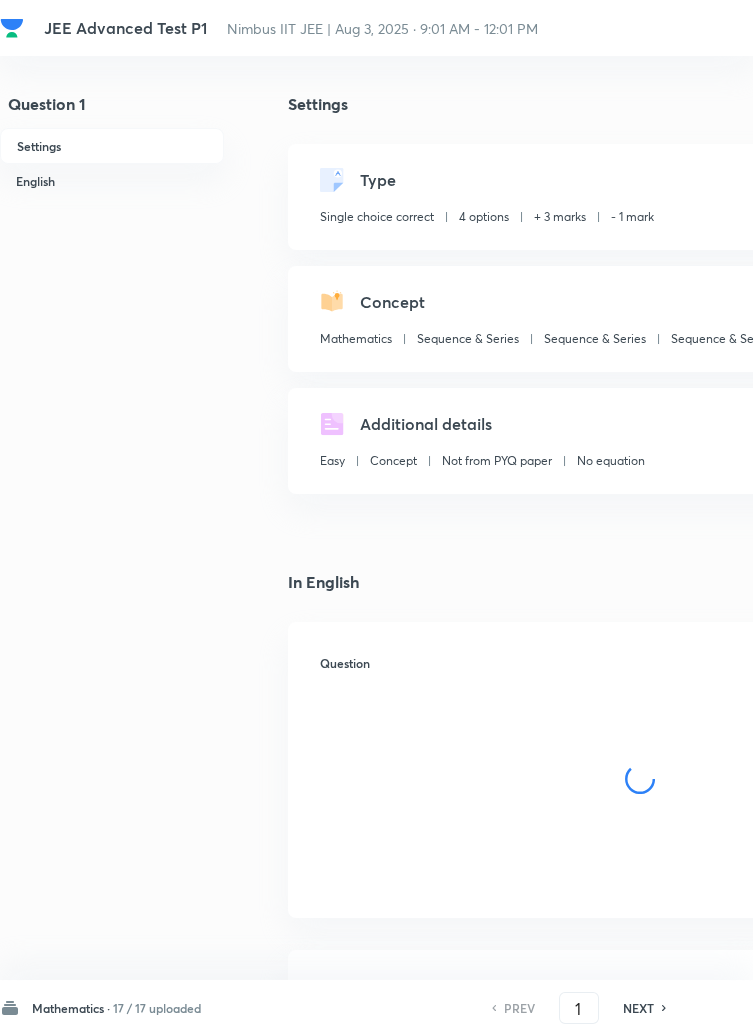checkbox on "true" 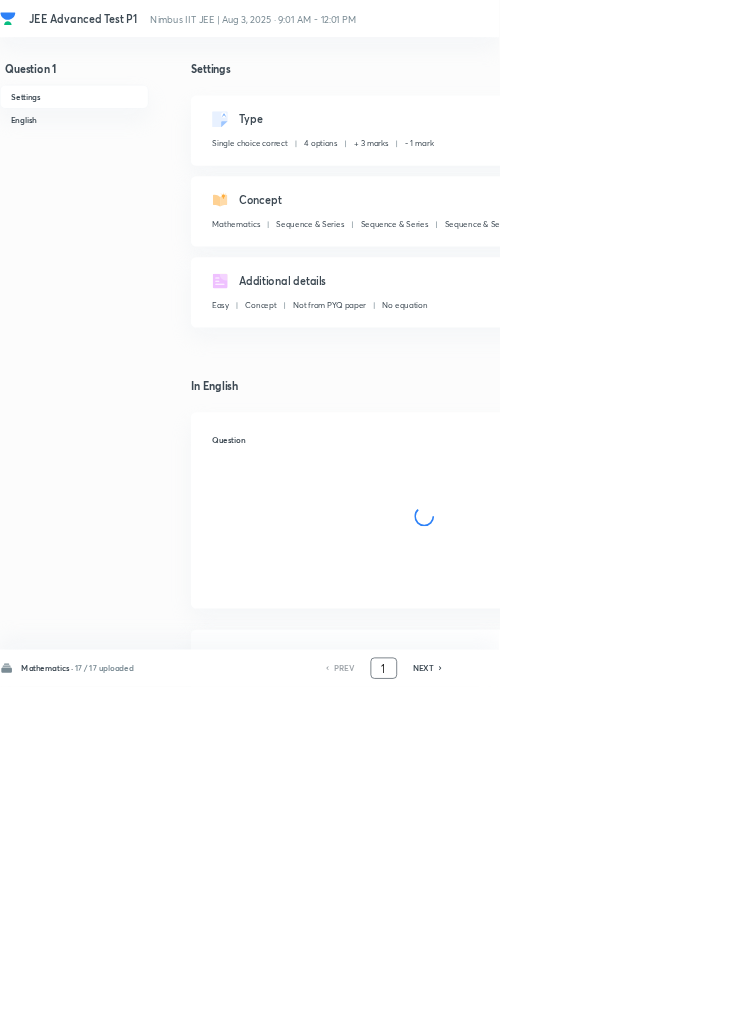 click on "1" at bounding box center (579, 1008) 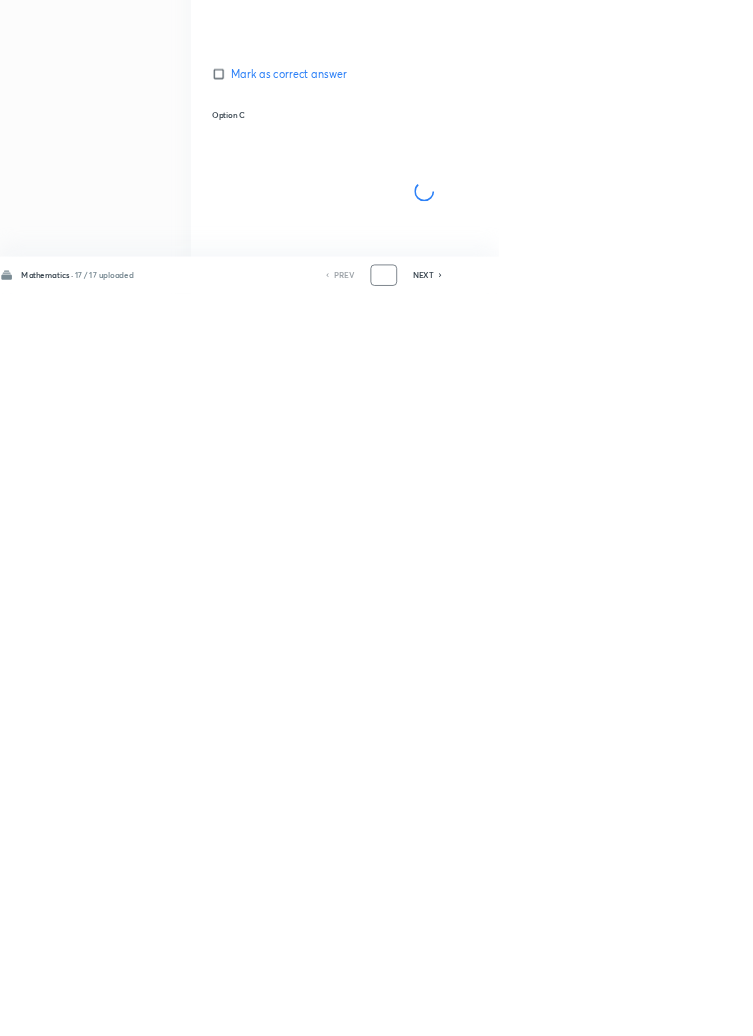 scroll, scrollTop: 950, scrollLeft: 0, axis: vertical 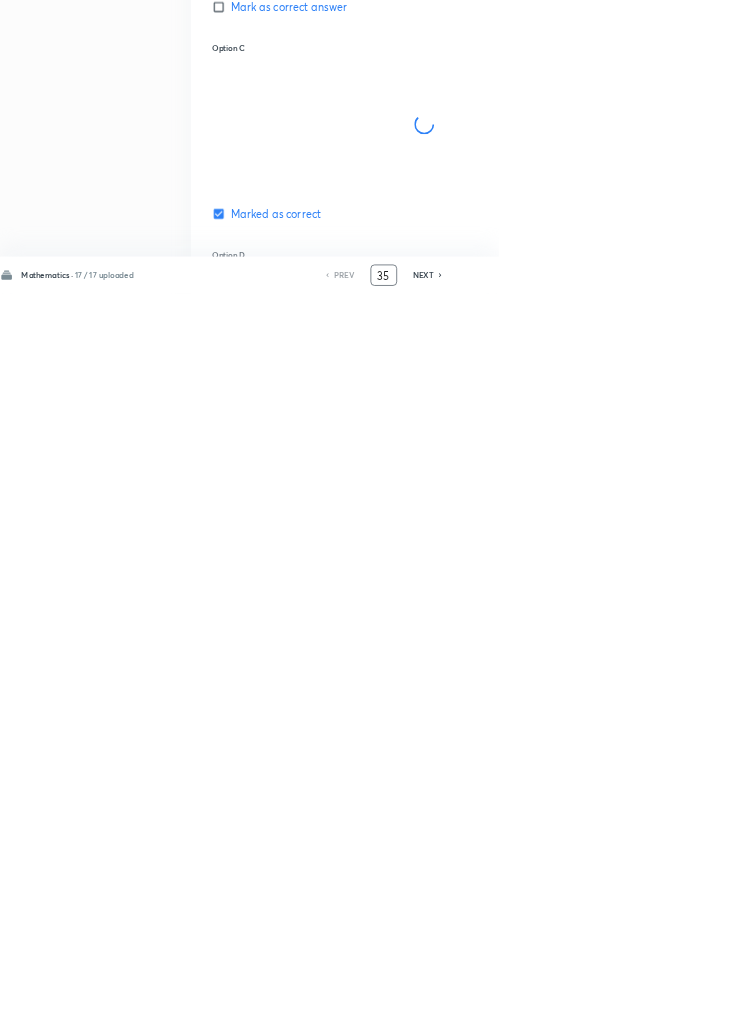 type on "35" 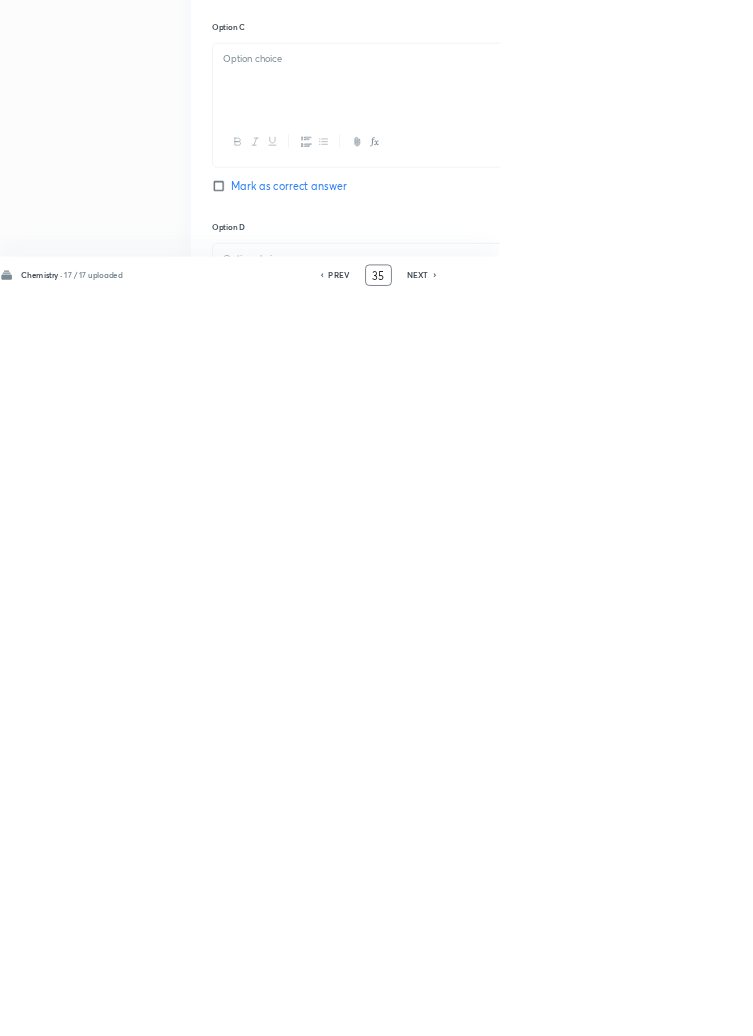 checkbox on "false" 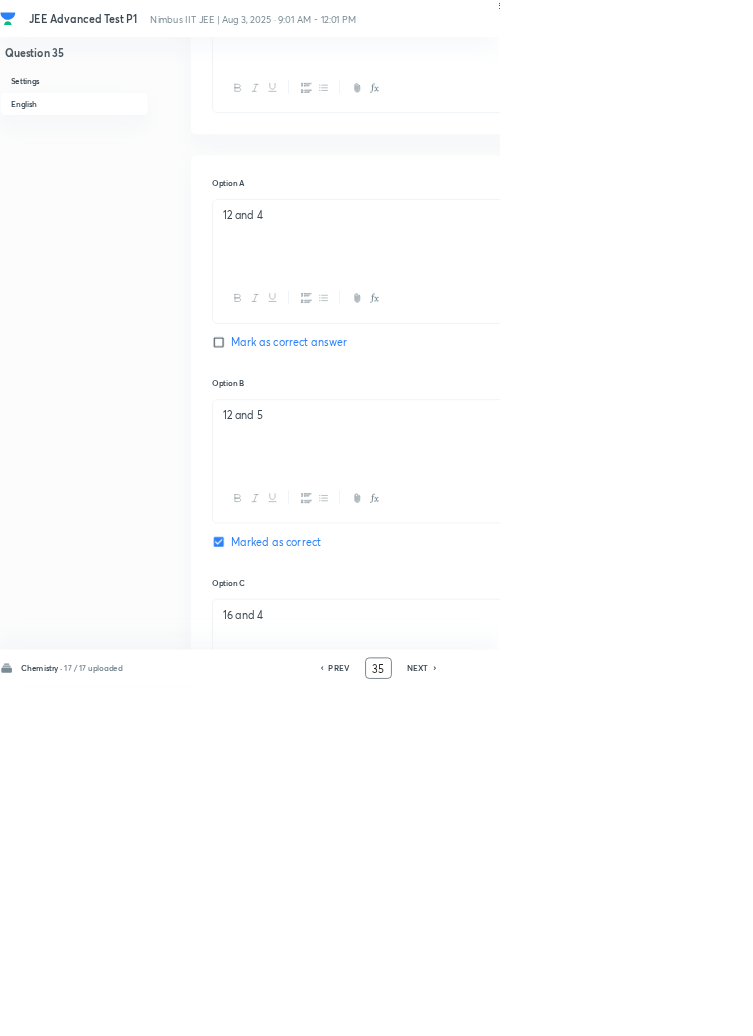 scroll, scrollTop: 963, scrollLeft: 0, axis: vertical 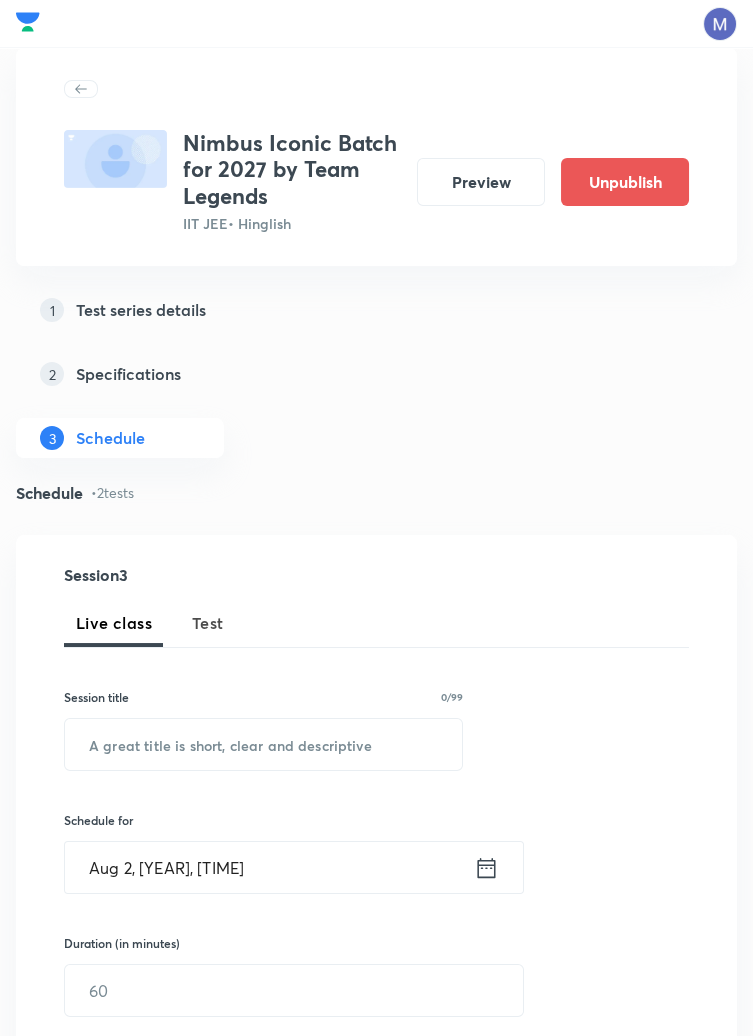 click on "Test Series Nimbus Iconic Batch for 2027 by Team Legends IIT JEE  • Hinglish Preview Unpublish 1 Test series details 2 Specifications 3 Schedule Schedule •  2  tests Session  3 Live class Test Session title 0/99 ​ Schedule for Aug 2, [YEAR], [TIME] ​ Duration (in minutes) ​ Sub-concepts ​ Add Cancel Jul 27 Minor Test 1 Test 1 • 9:01 AM • 180 min Sequence & Series · Kinematics · General Topics & Mole Concept · Periodic Table & Periodic Properties Edit questions Aug 10 Minor Test 2 Test 2 • 9:01 AM • 180 min Kinematics · General Topics & Mole Concept · Periodic Table & Periodic Properties · Quadratic Equation Edit questions" at bounding box center (376, 925) 